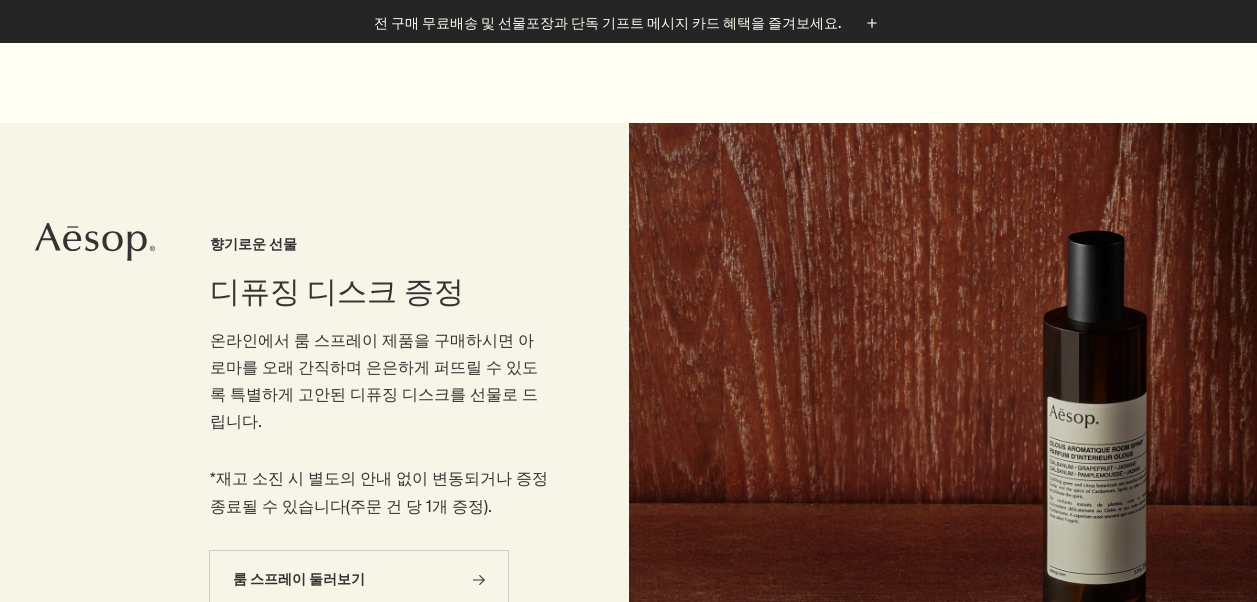 scroll, scrollTop: 1000, scrollLeft: 0, axis: vertical 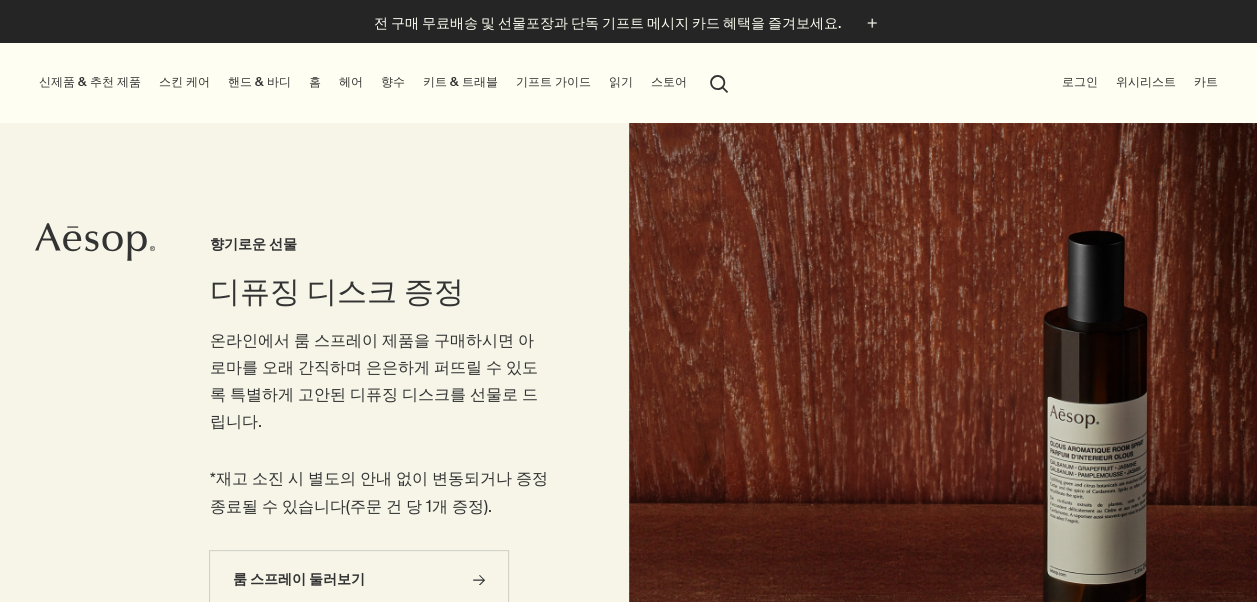 click on "스킨 케어" at bounding box center [184, 82] 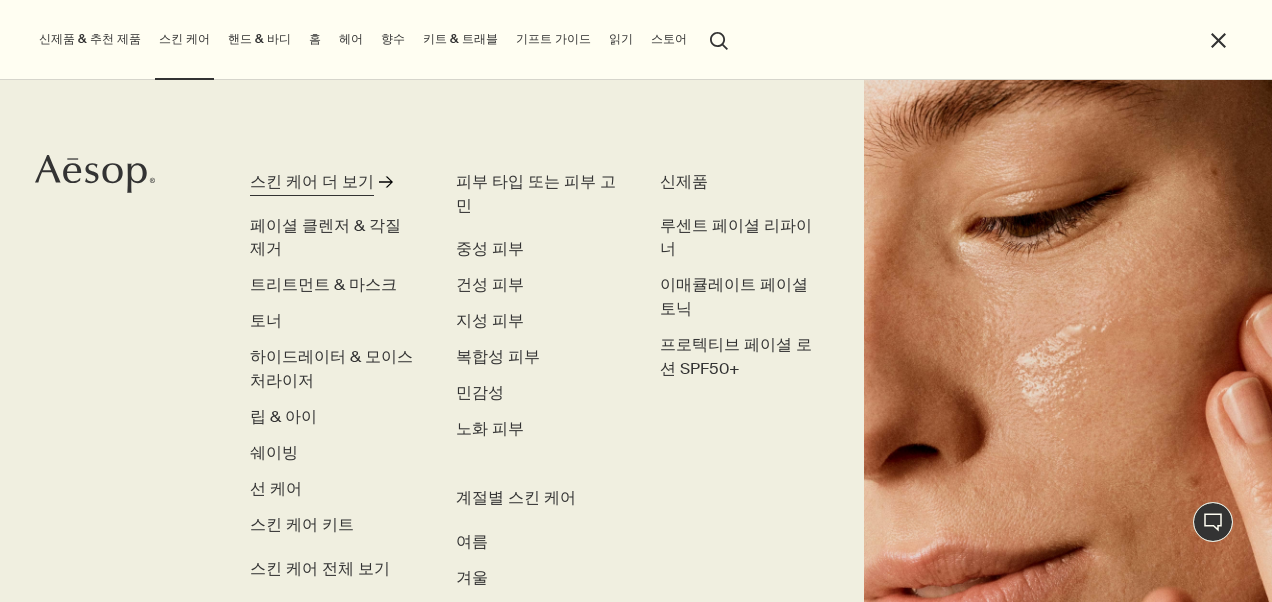 click on "스킨 케어 더 보기" at bounding box center [312, 182] 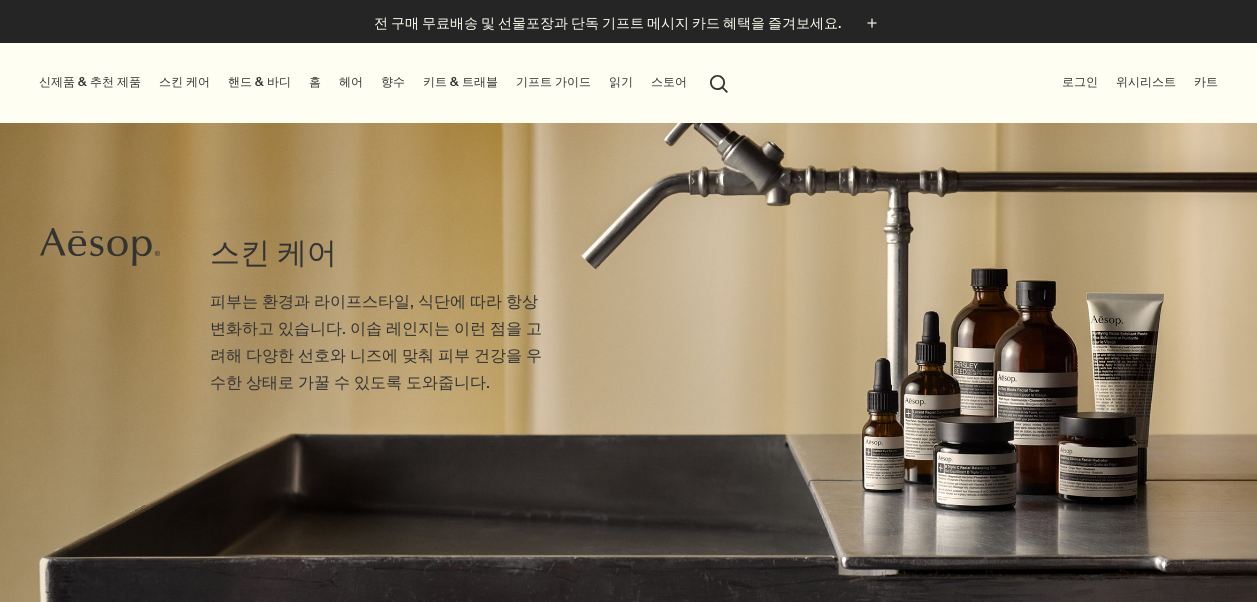 scroll, scrollTop: 0, scrollLeft: 0, axis: both 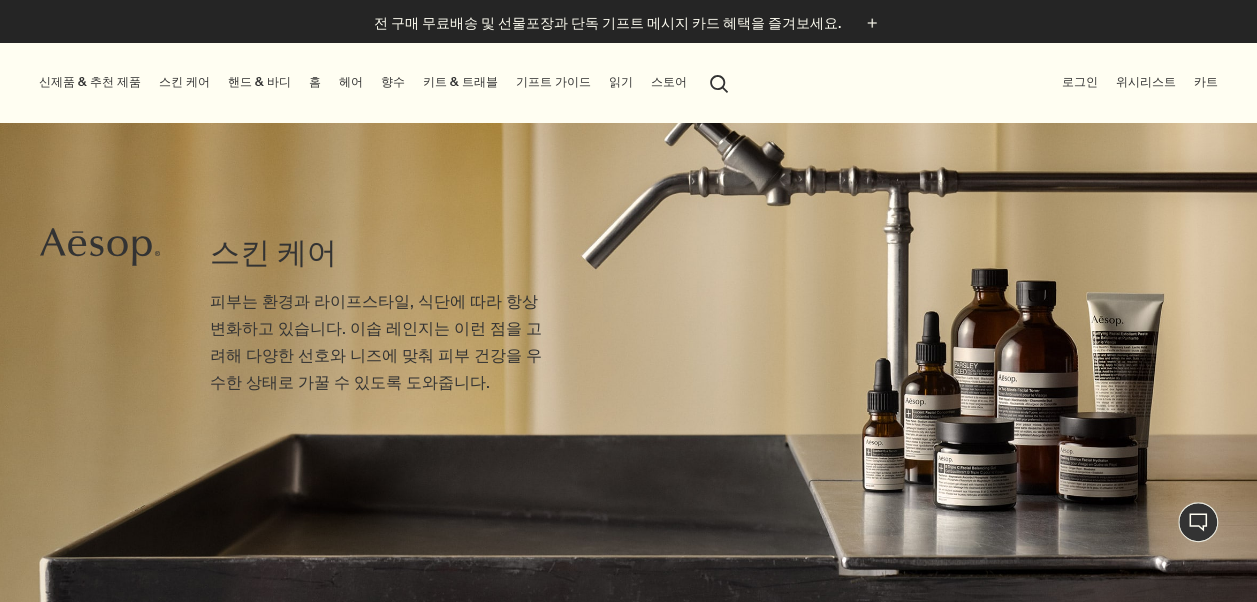 click on "스킨 케어" at bounding box center (184, 82) 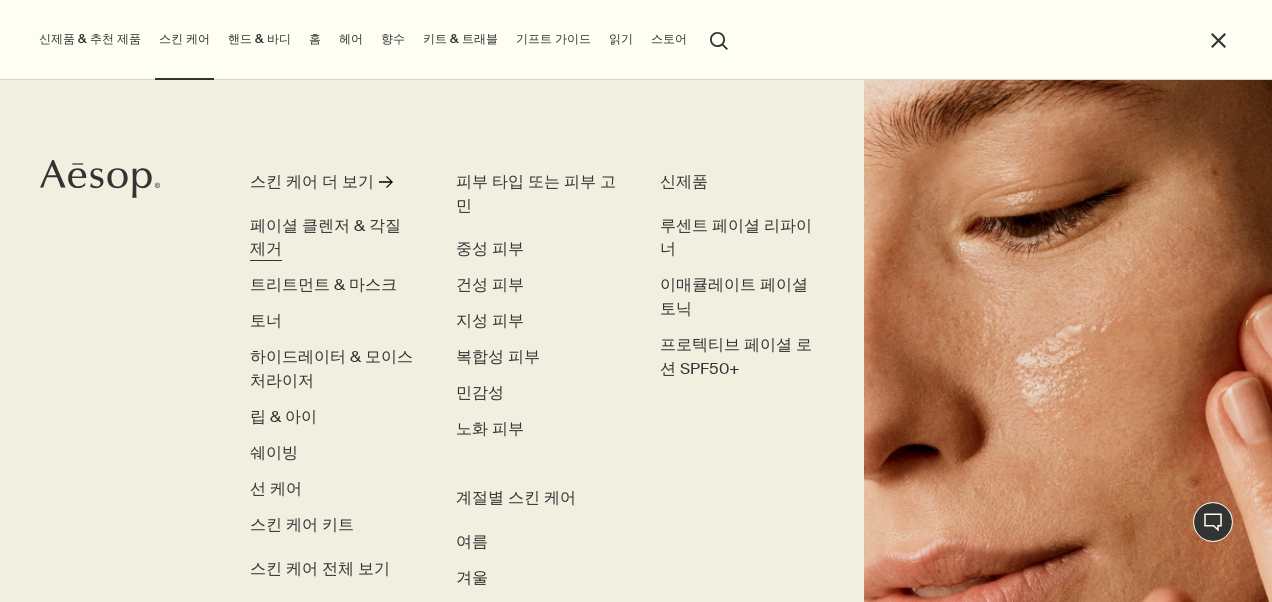 click on "페이셜 클렌저 & 각질 제거" at bounding box center [325, 237] 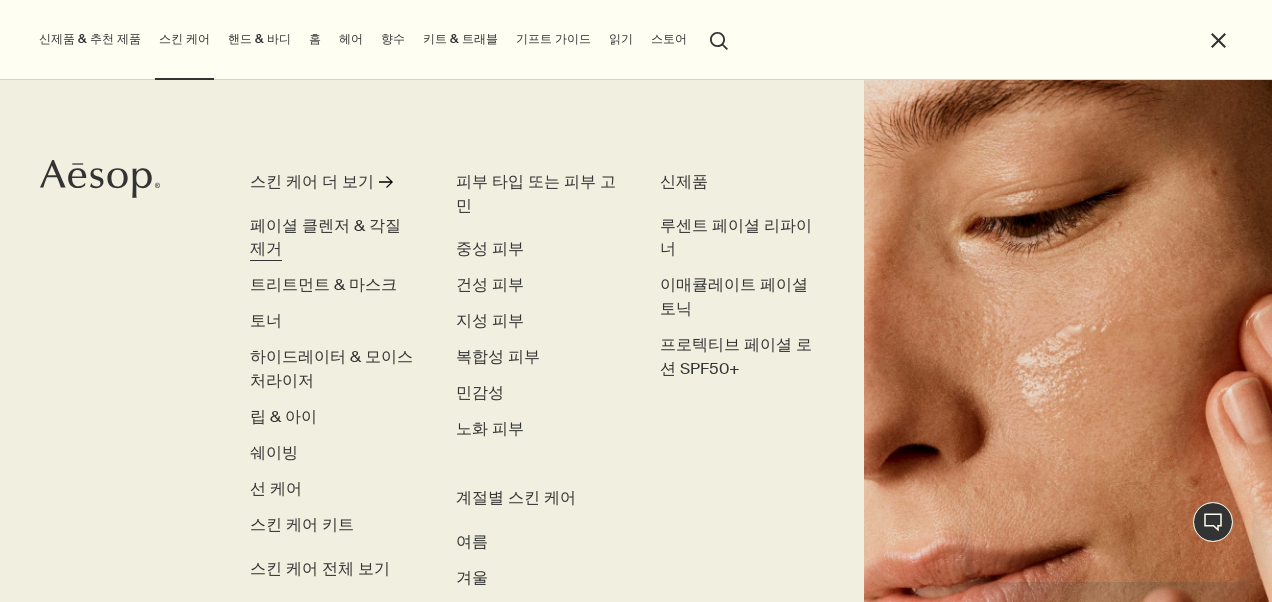 scroll, scrollTop: 0, scrollLeft: 0, axis: both 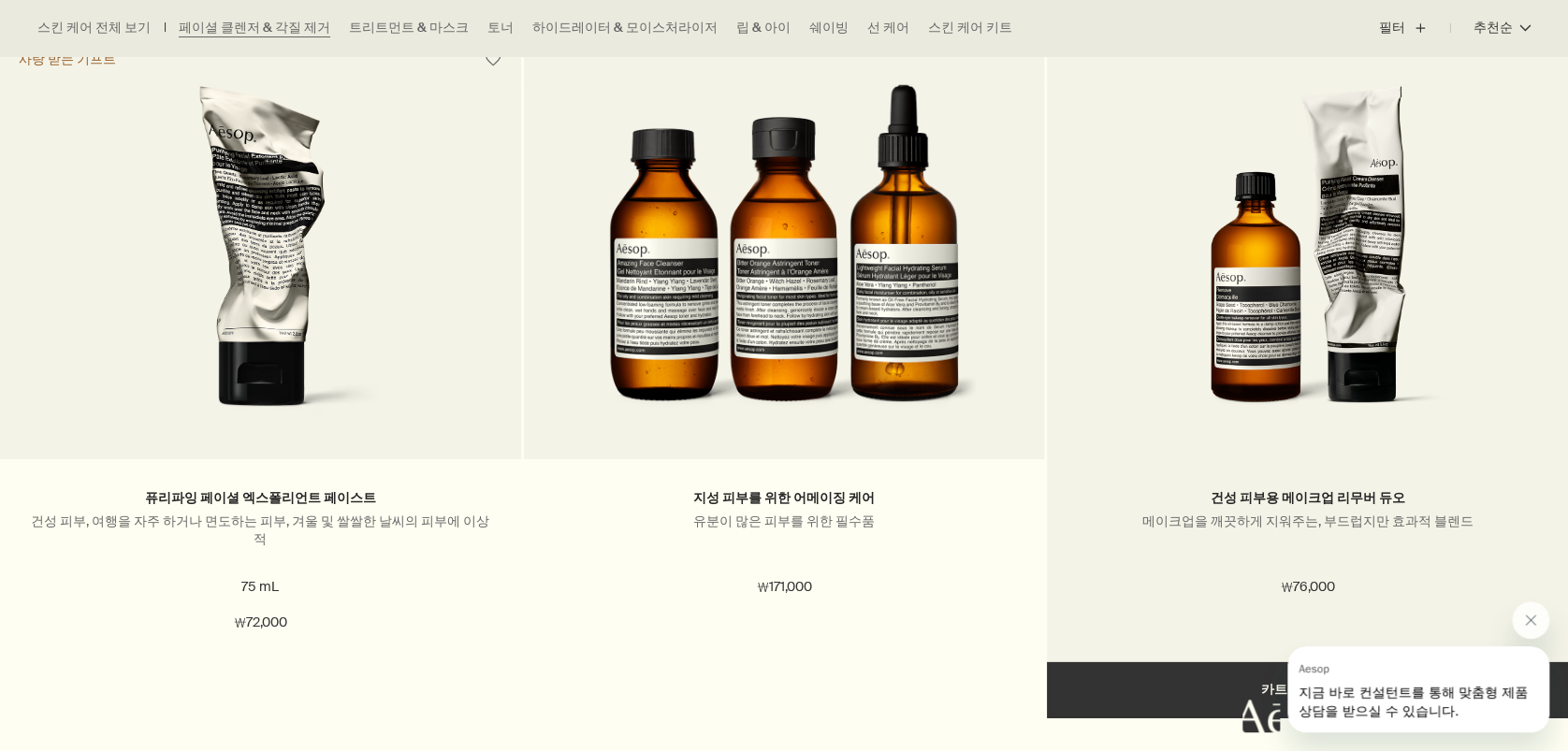 click at bounding box center [1308, 258] 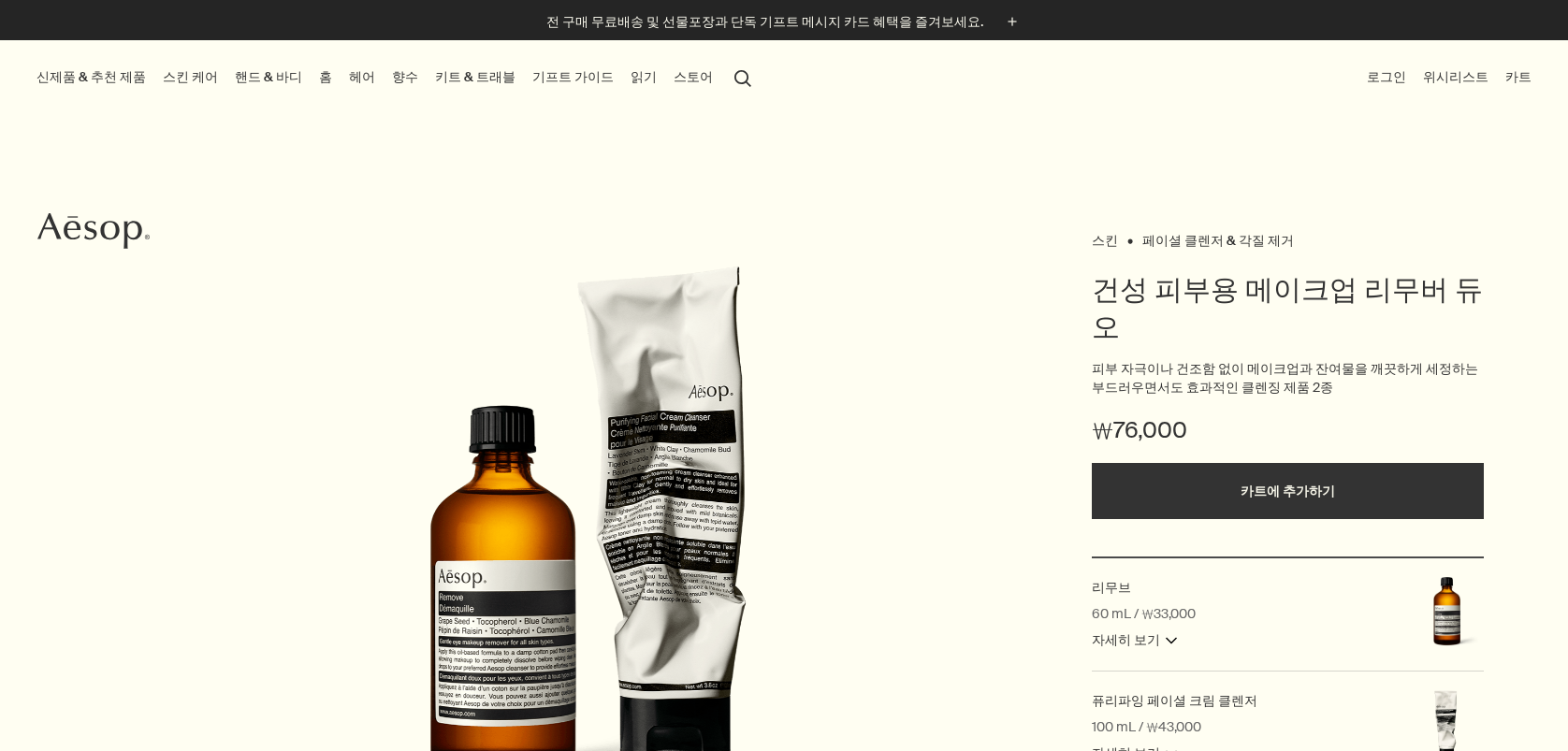scroll, scrollTop: 0, scrollLeft: 0, axis: both 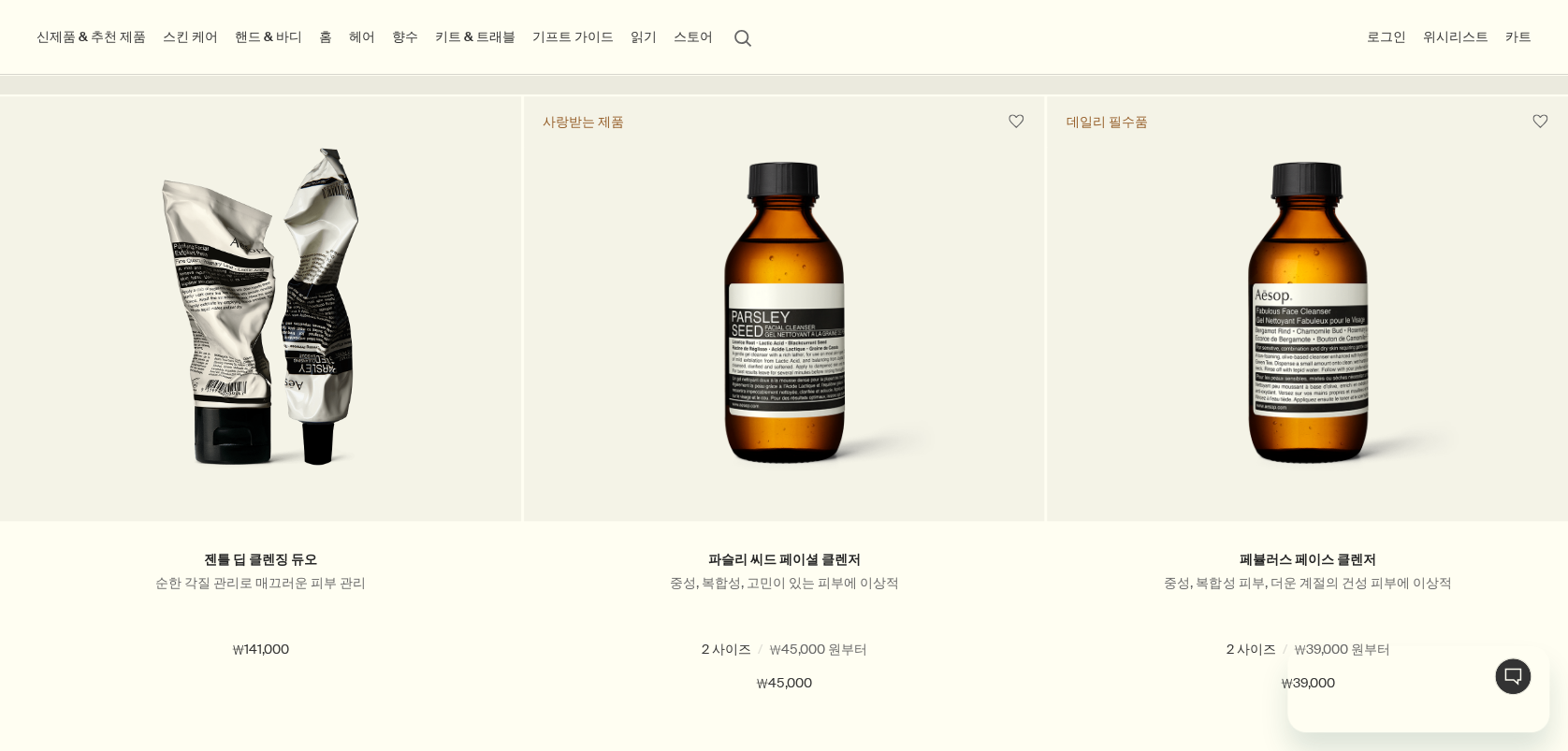 click on "스킨 케어" at bounding box center (190, 36) 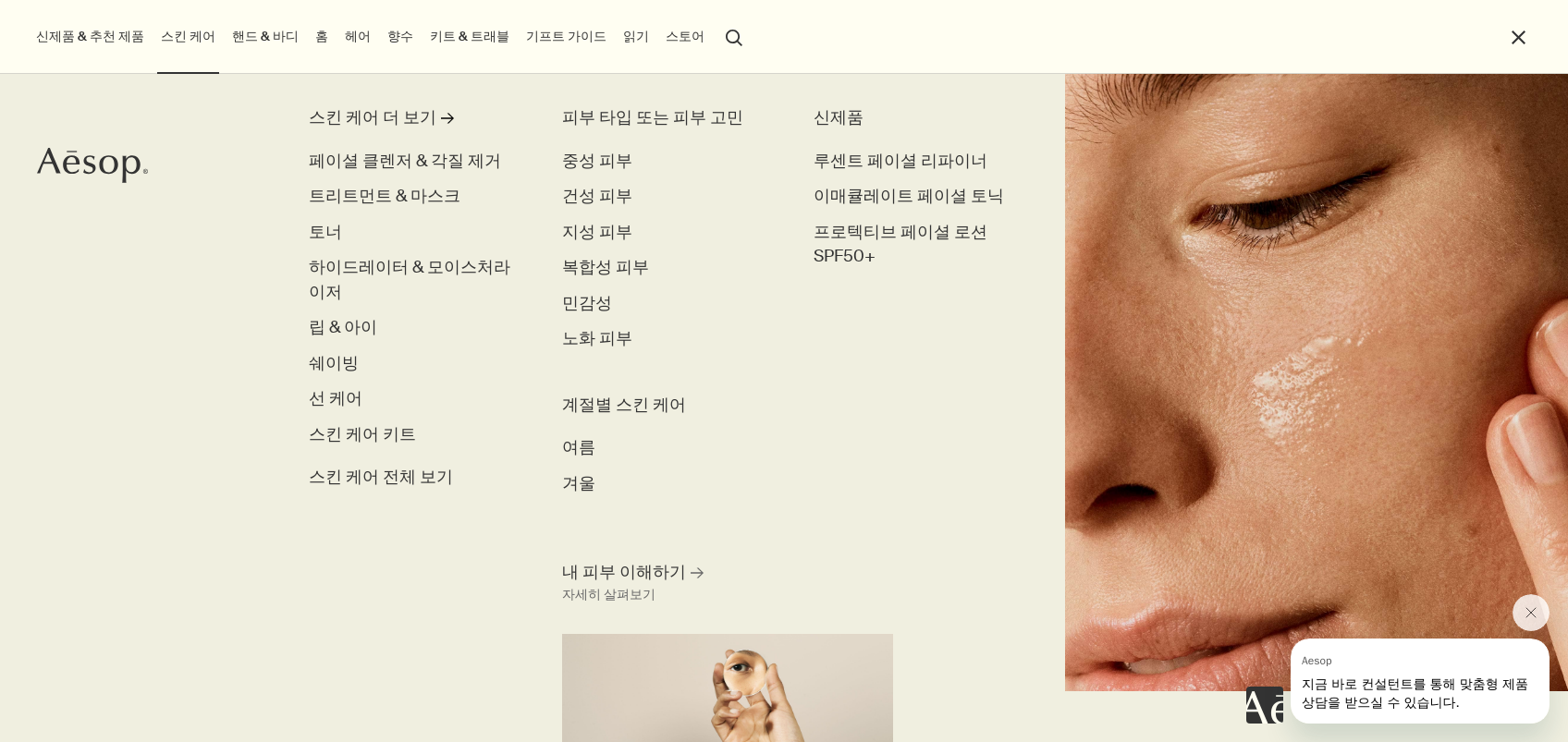 scroll, scrollTop: 0, scrollLeft: 0, axis: both 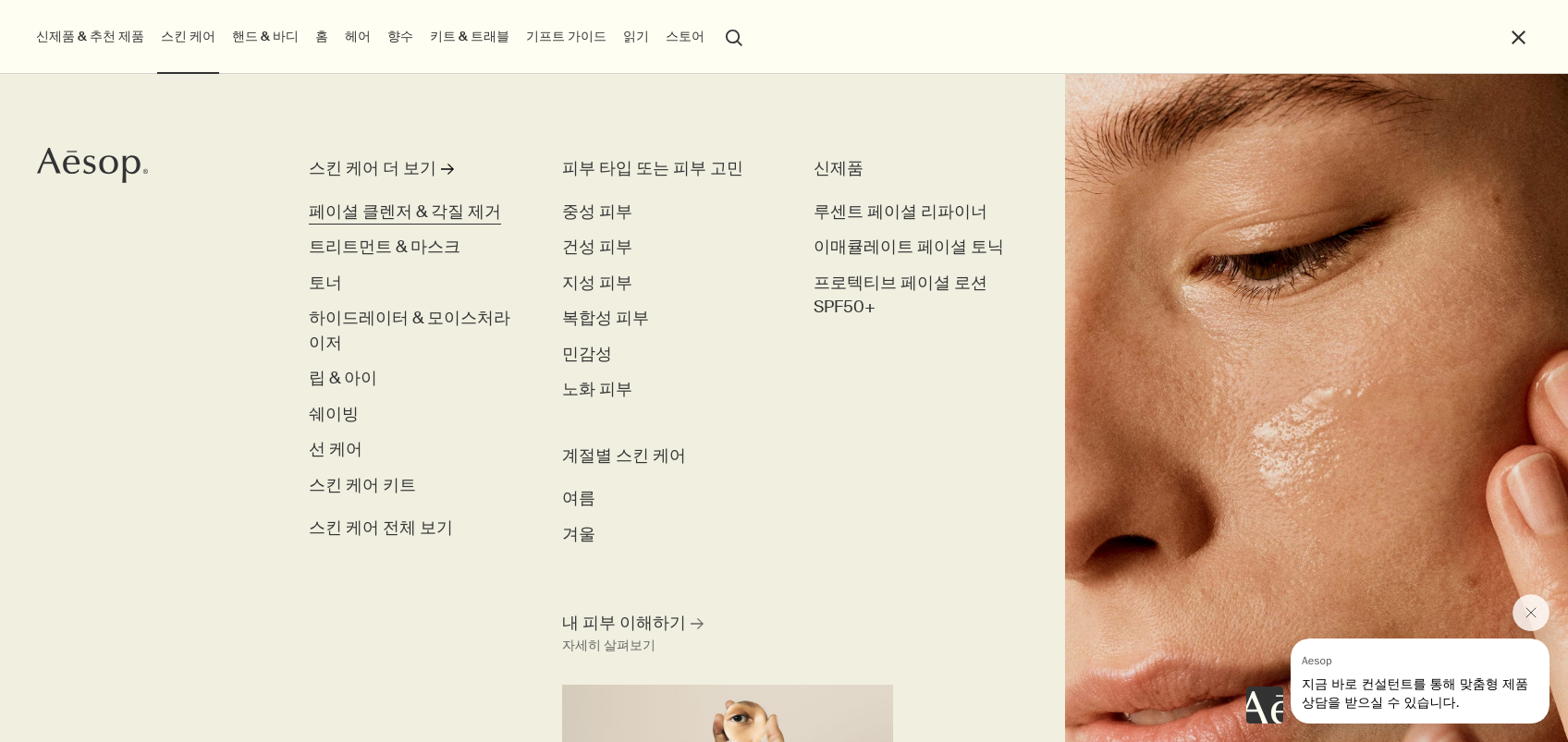 click on "페이셜 클렌저 & 각질 제거" at bounding box center (405, 212) 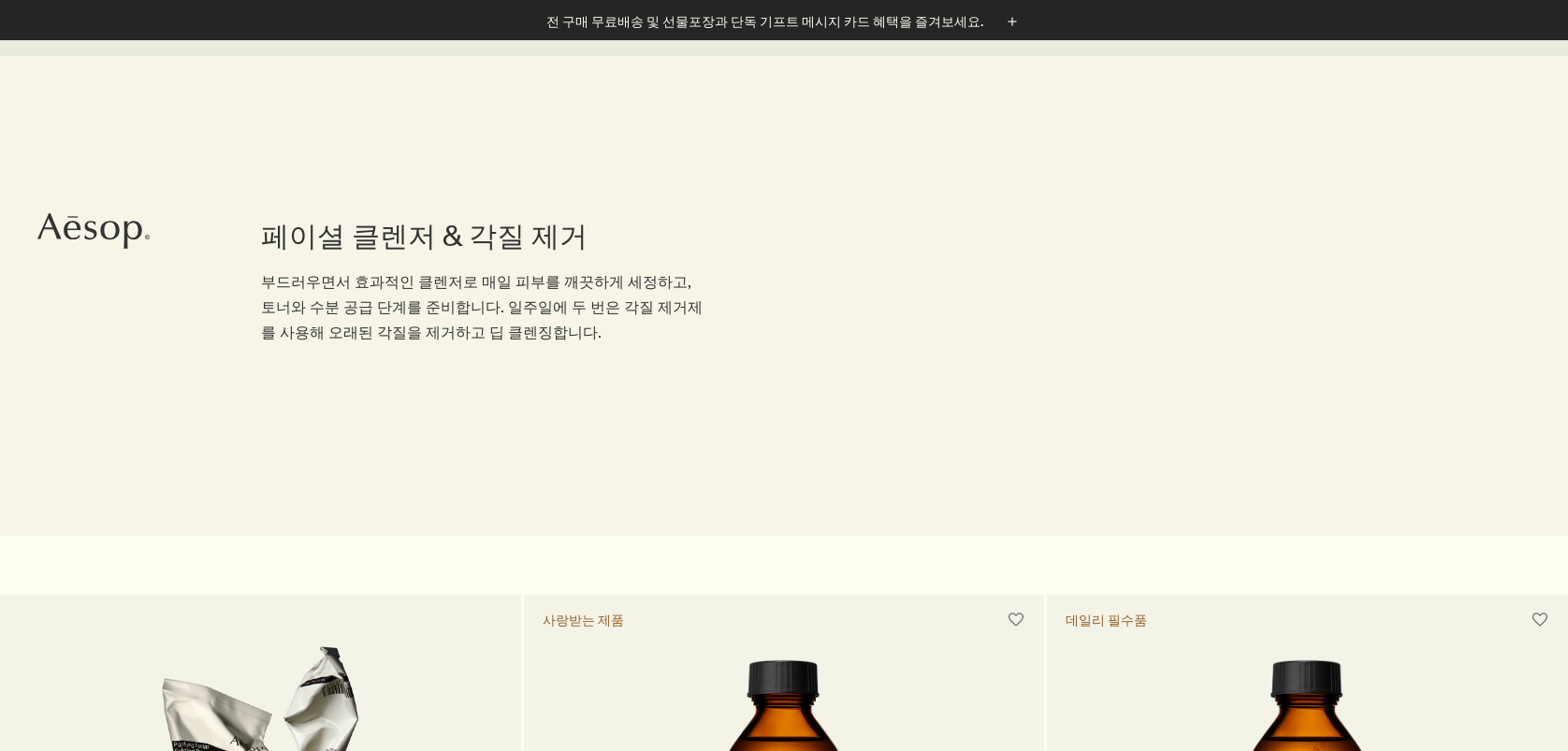 scroll, scrollTop: 623, scrollLeft: 0, axis: vertical 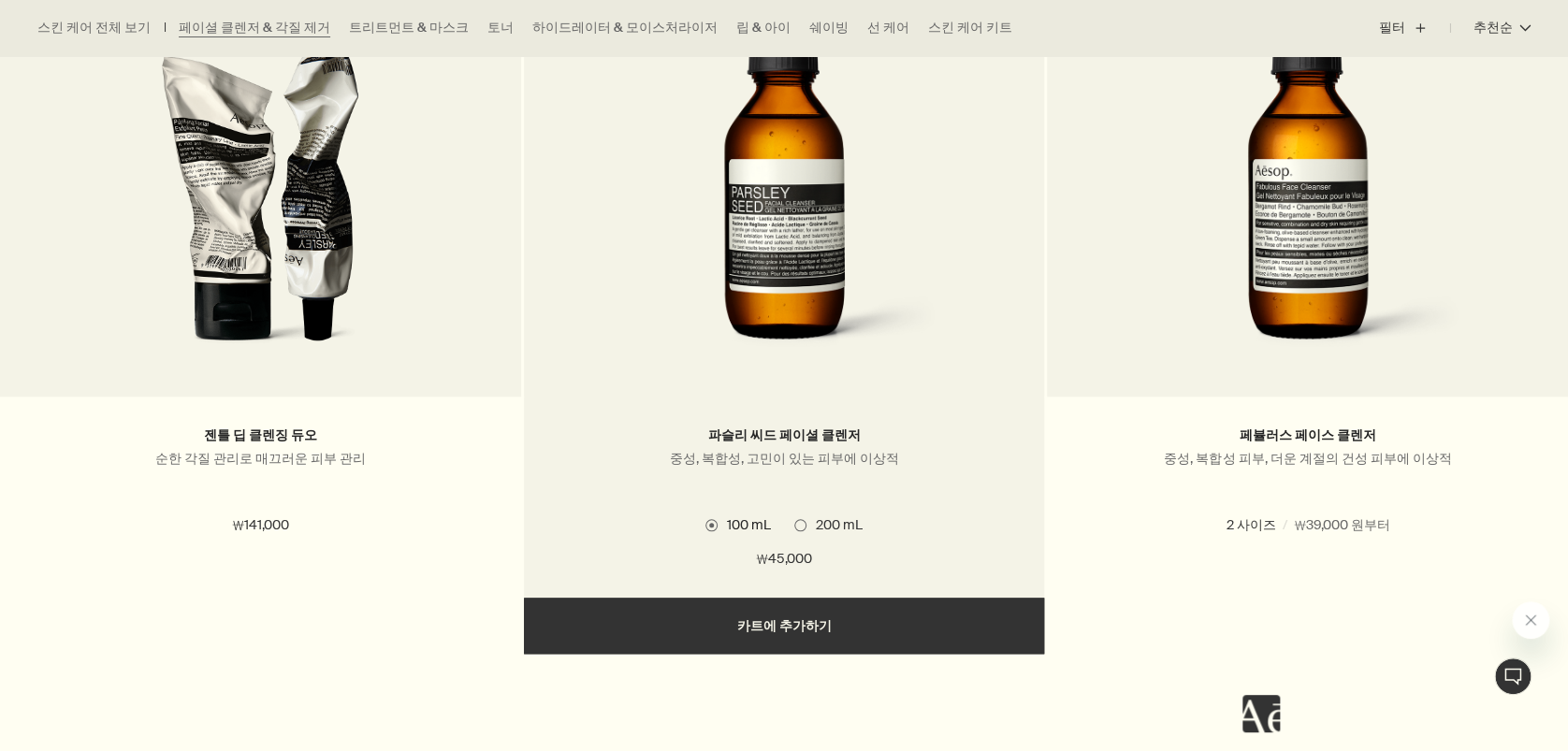 click on "200 mL" at bounding box center [835, 525] 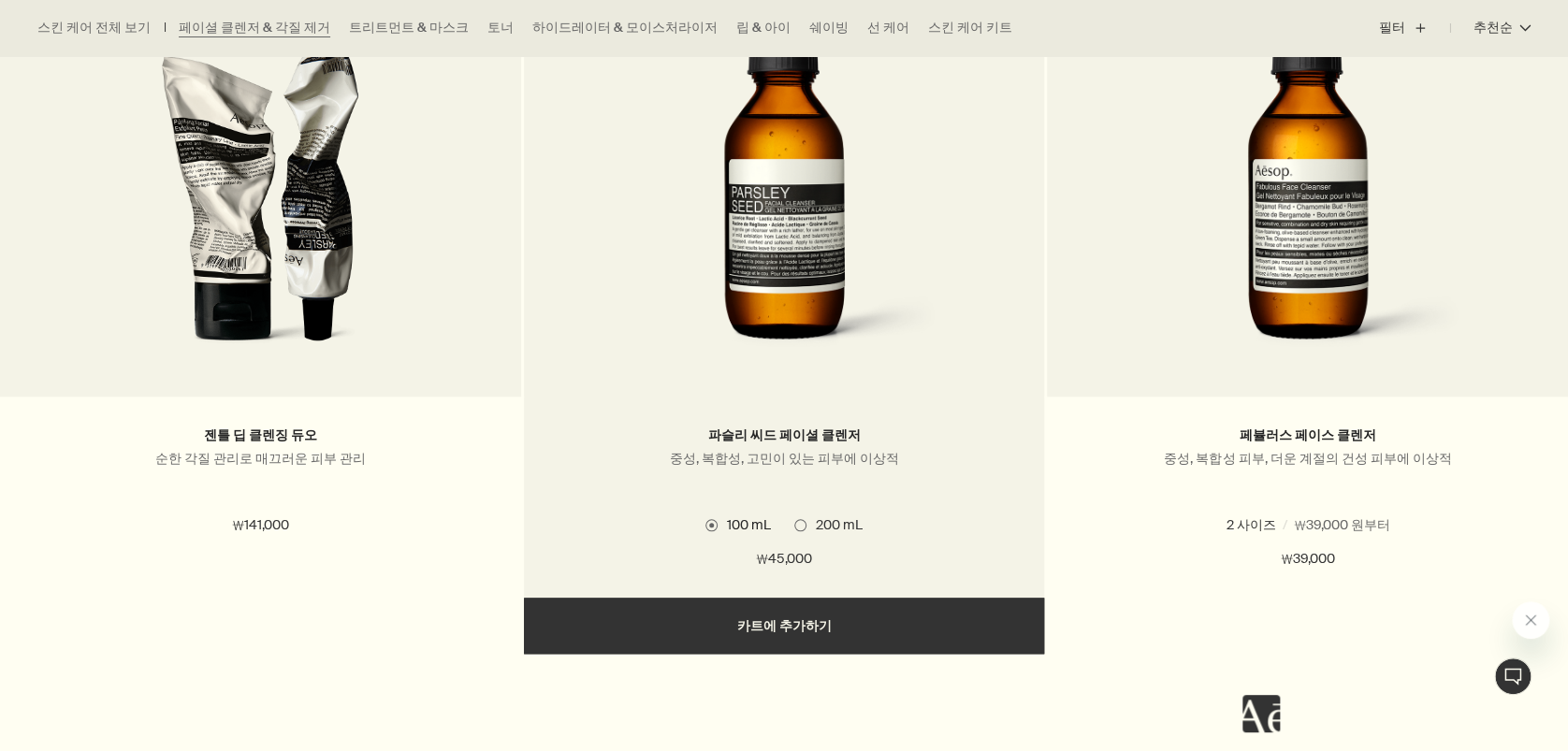 click on "200 mL" at bounding box center (794, 1145) 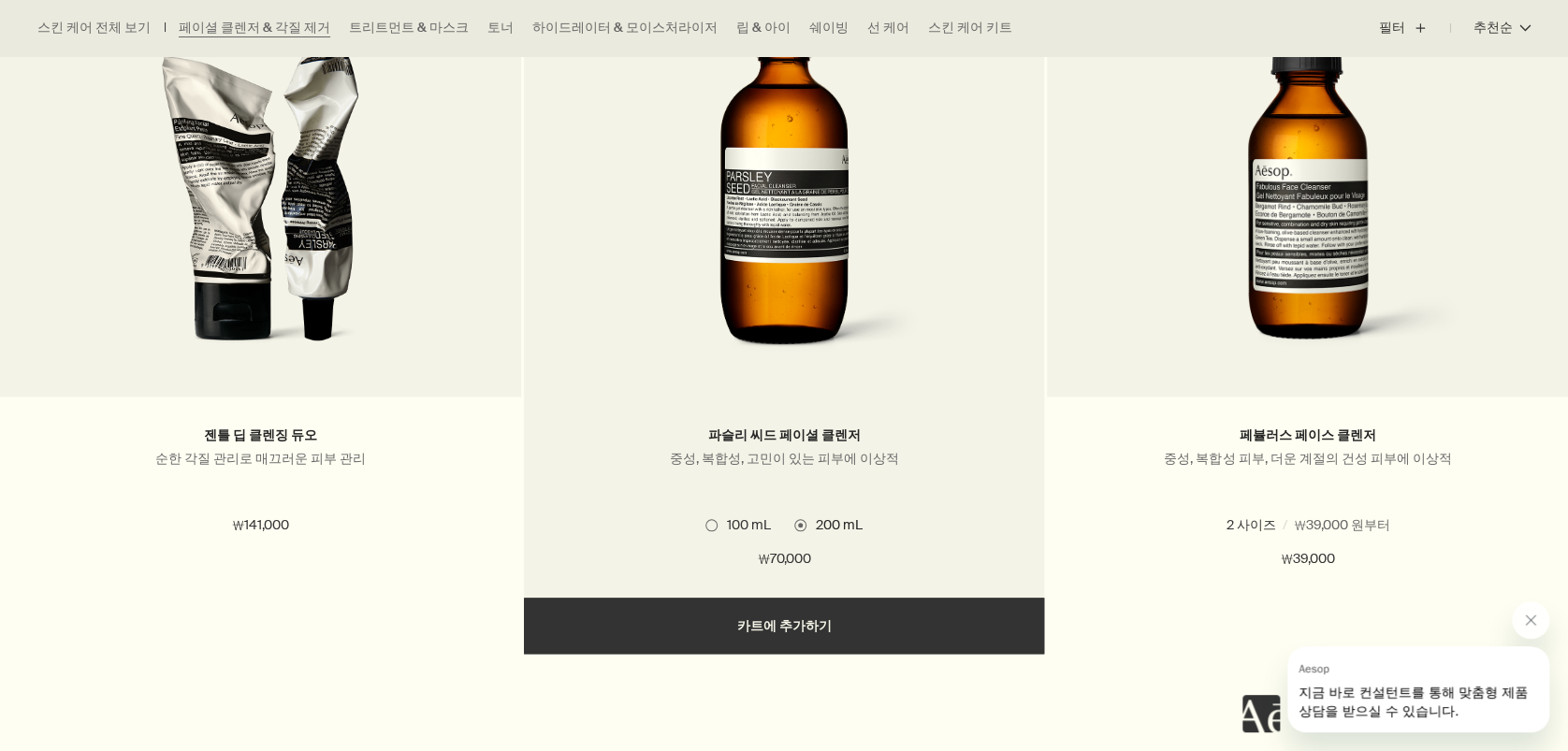 click on "100 mL" at bounding box center [744, 525] 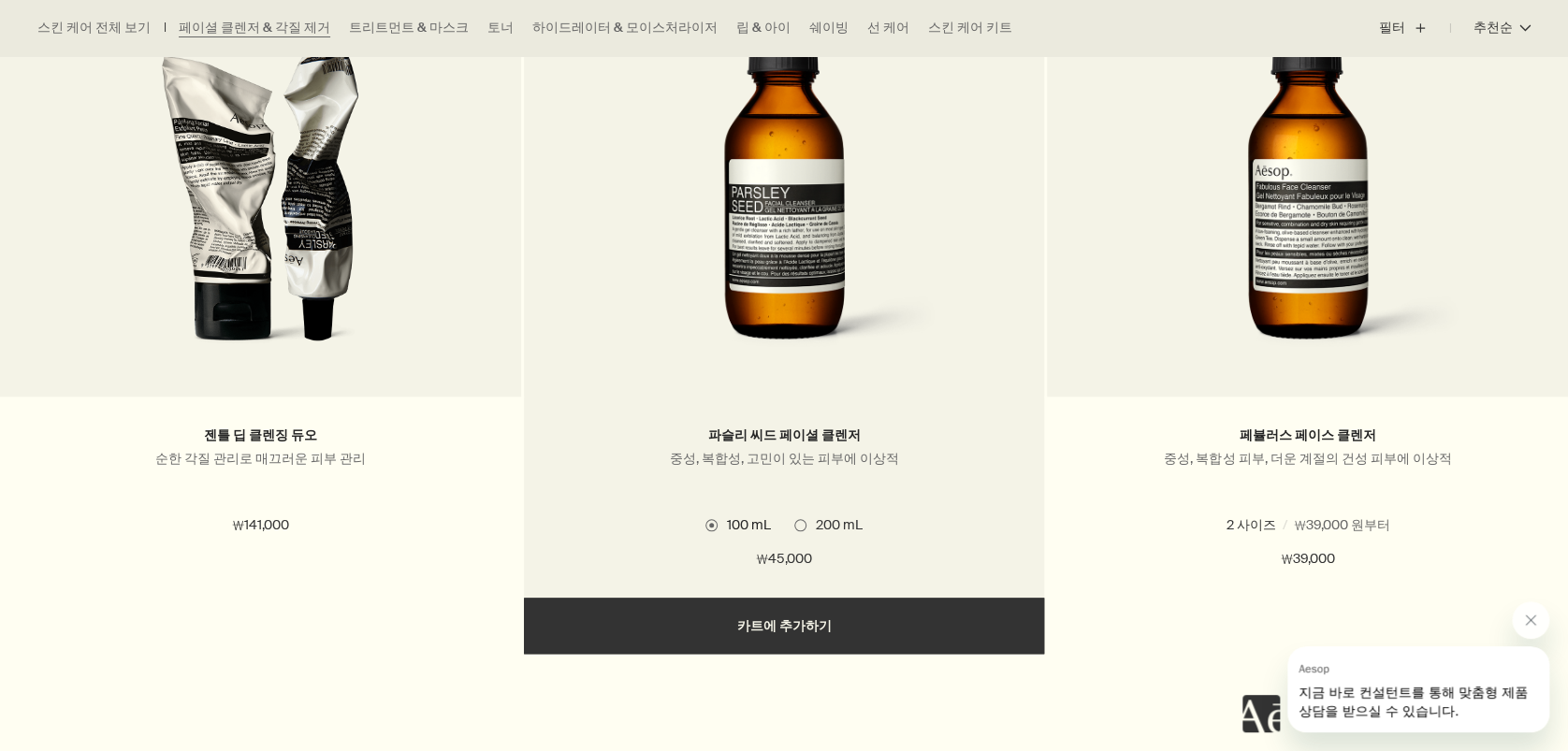click at bounding box center (800, 525) 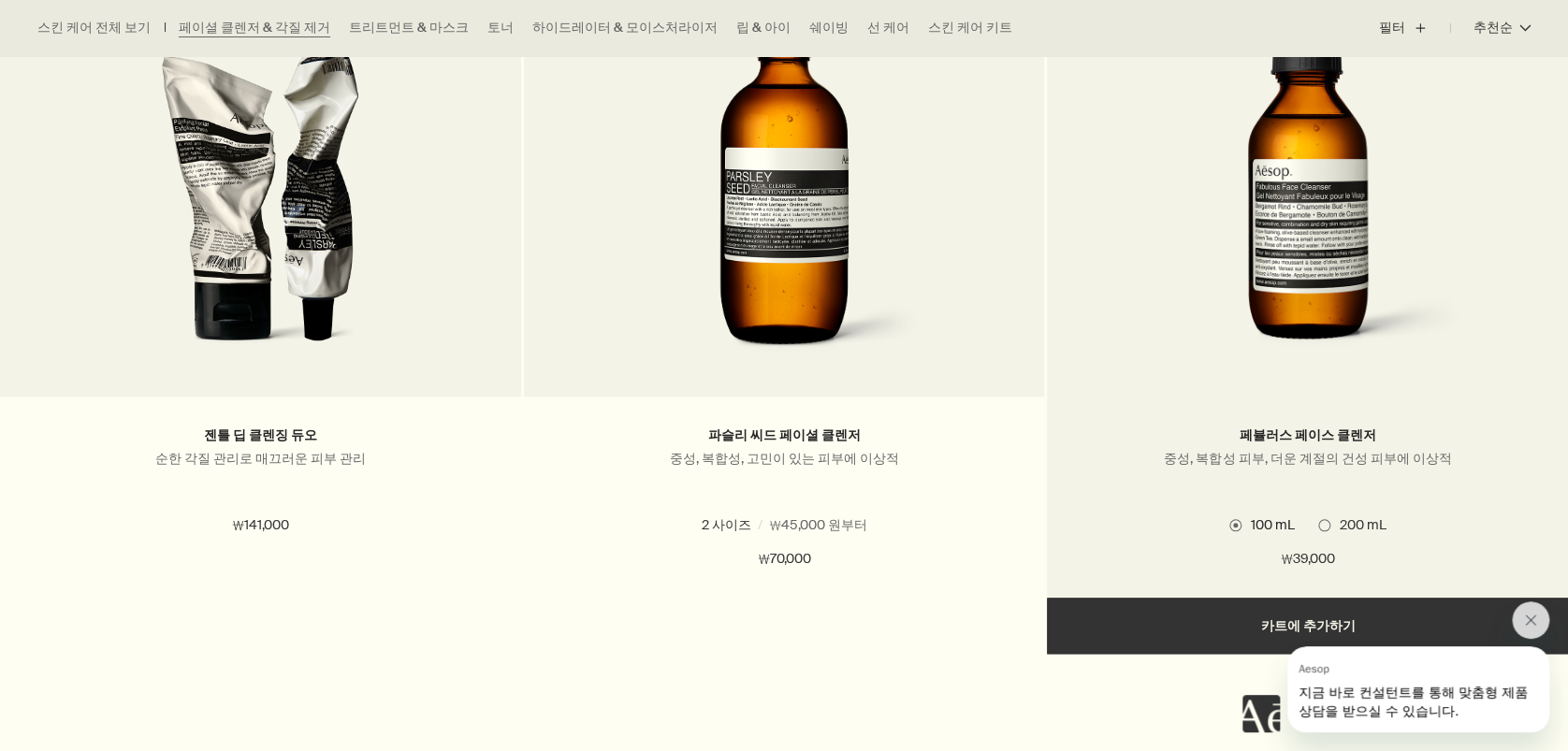 click on "페뷸러스 페이스 클렌저 중성, 복합성 피부, 더운 계절의 건성 피부에 이상적 2 사이즈  /  ₩39,000 원부터 100 mL 200 mL 100 mL 200 mL ₩39,000 chevron ₩39,000" at bounding box center [260, 497] 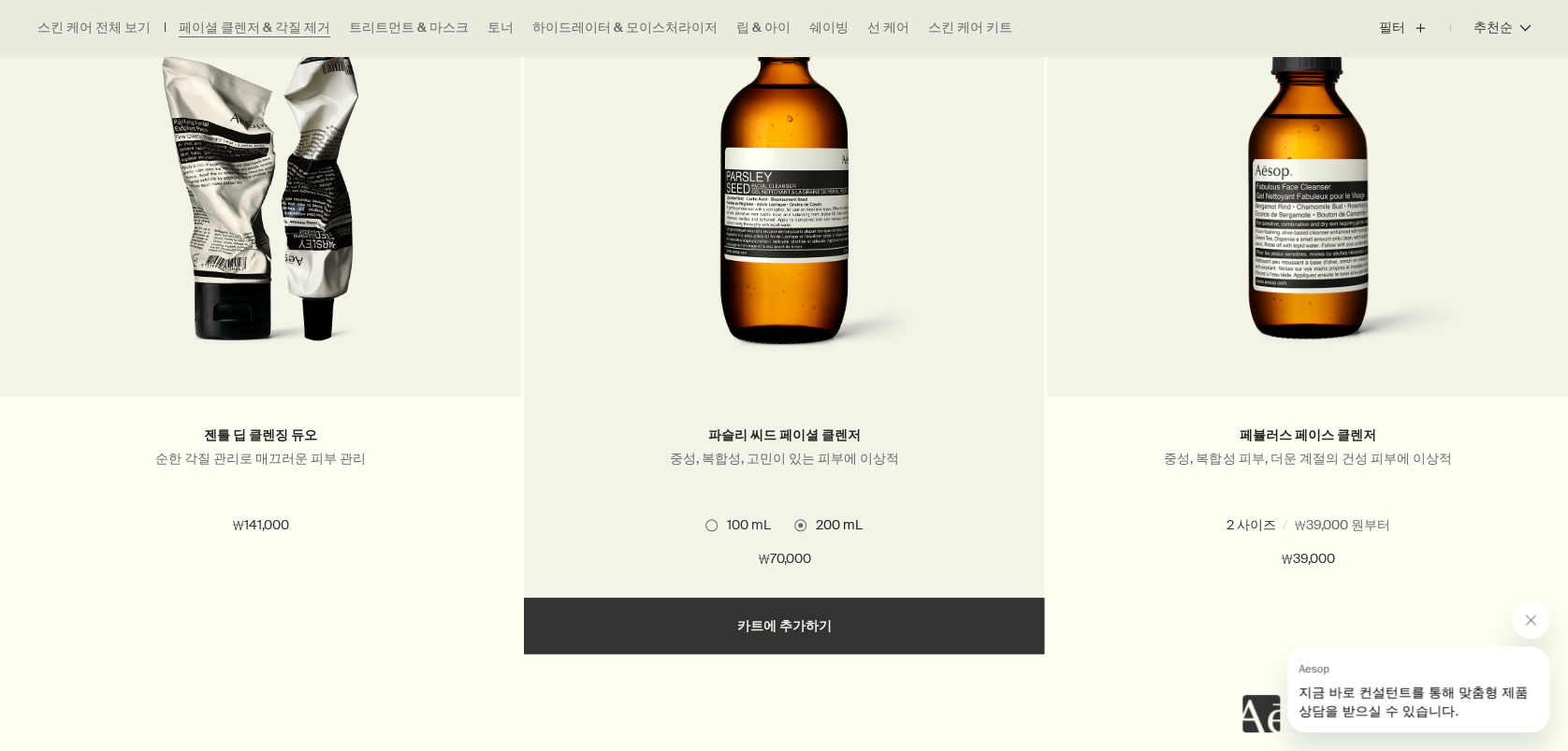 click on "100 mL" at bounding box center (744, 525) 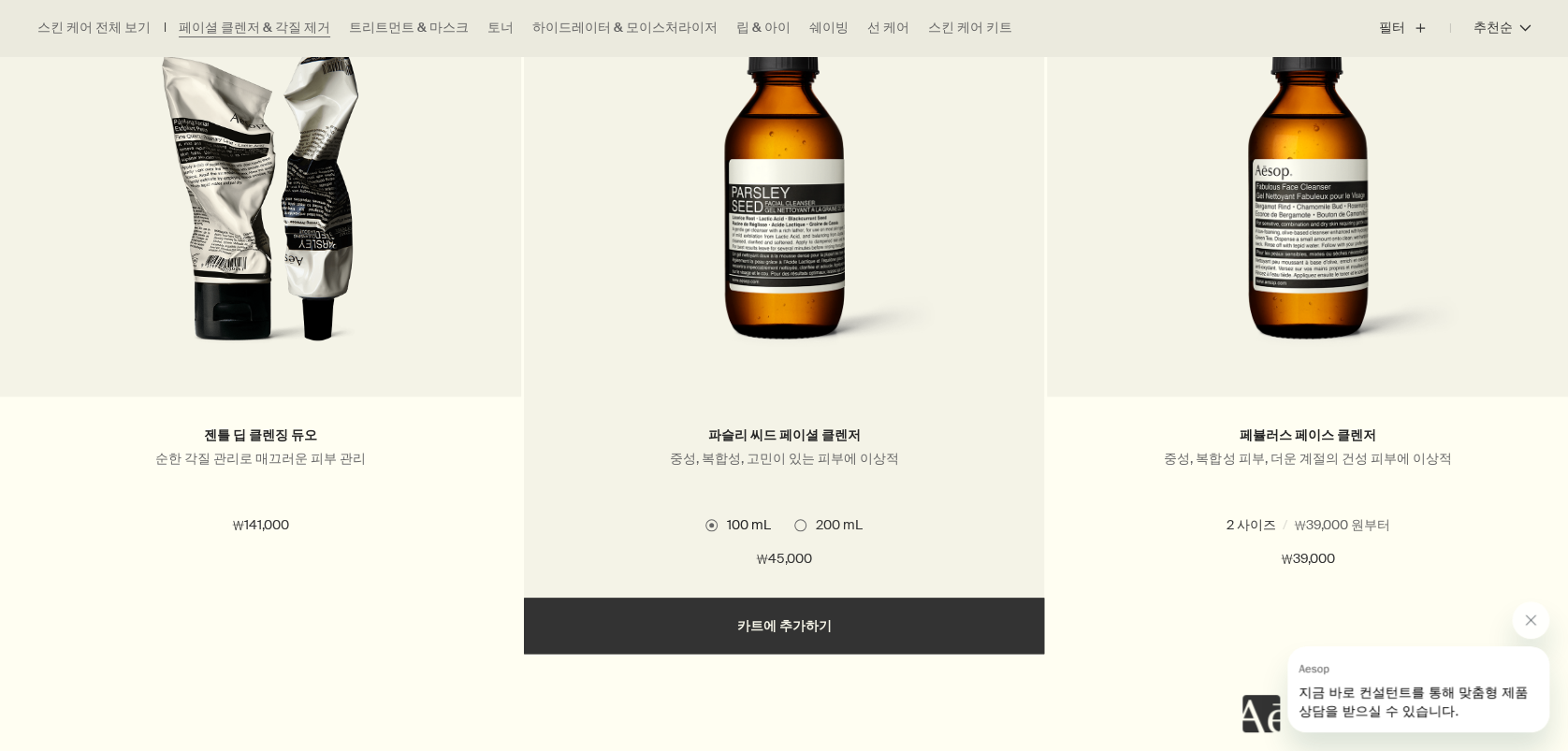 click at bounding box center (800, 525) 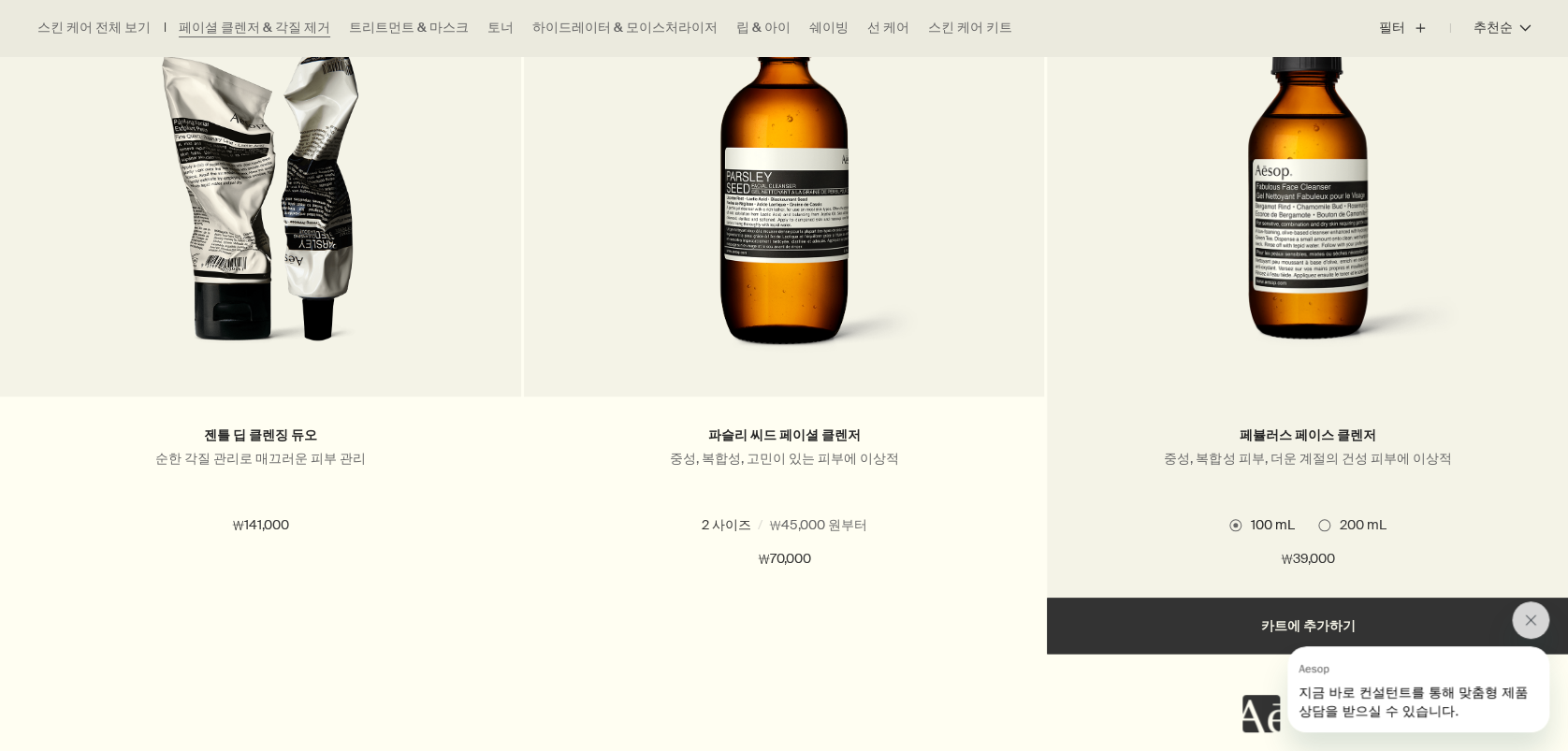 click at bounding box center (1324, 525) 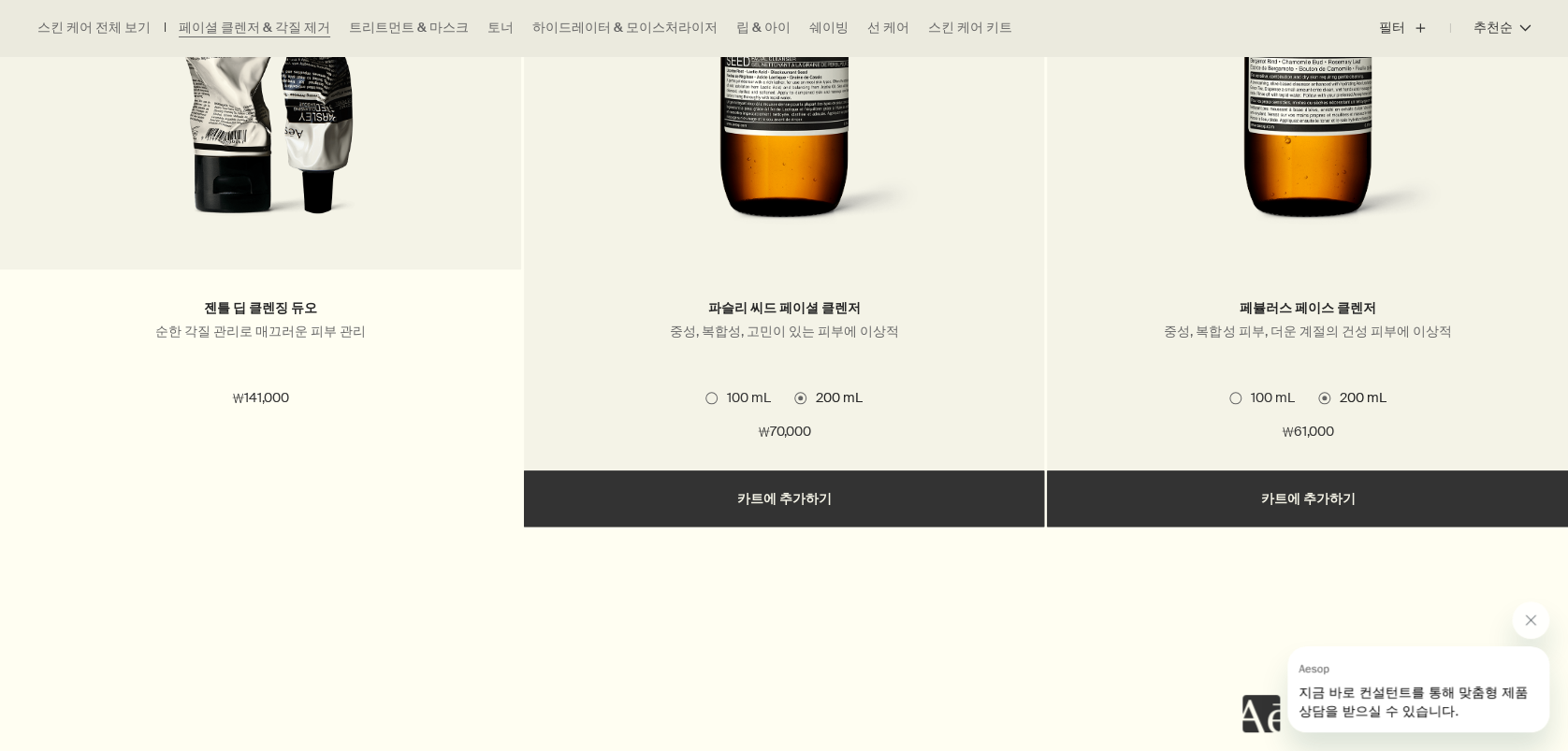 scroll, scrollTop: 997, scrollLeft: 0, axis: vertical 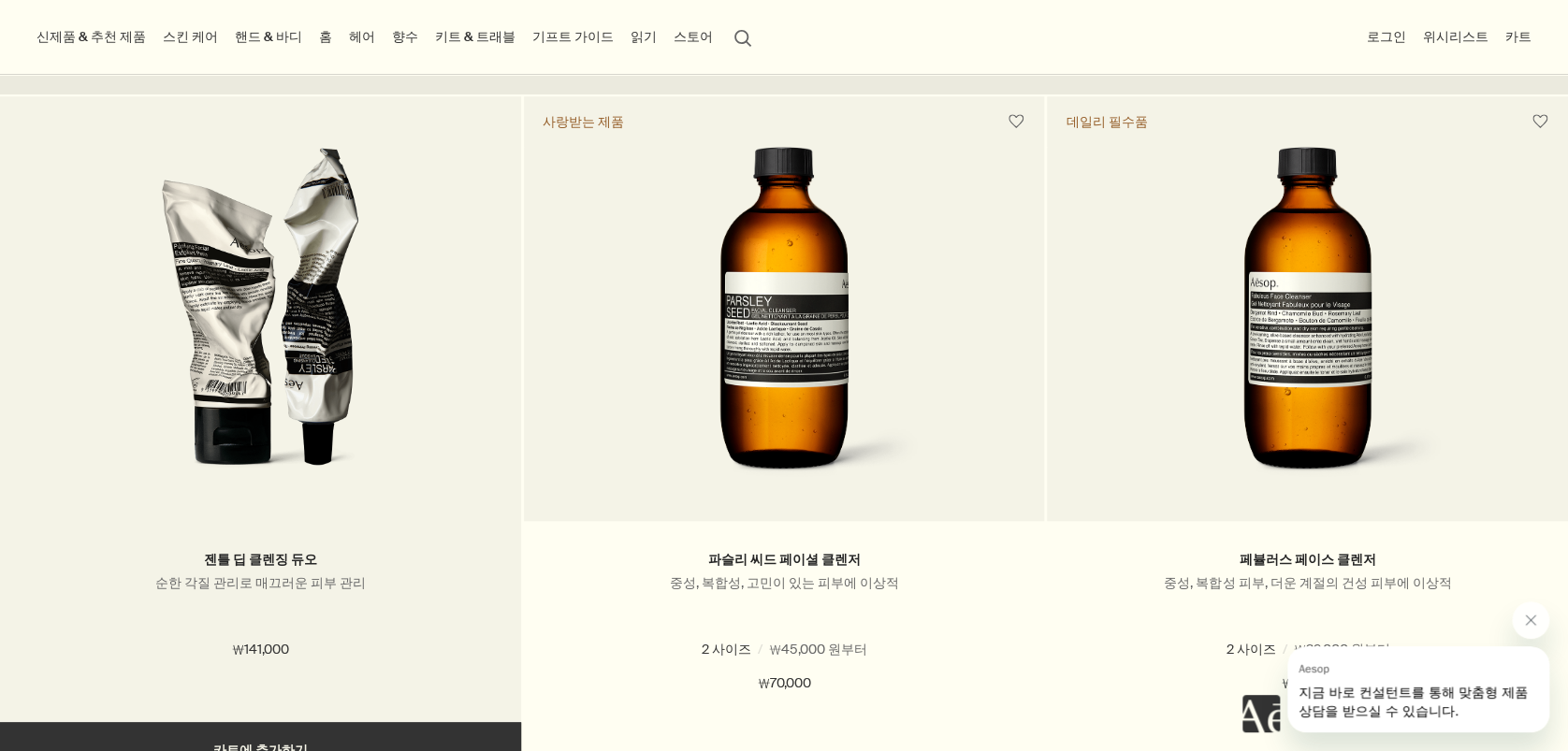 click at bounding box center [260, 320] 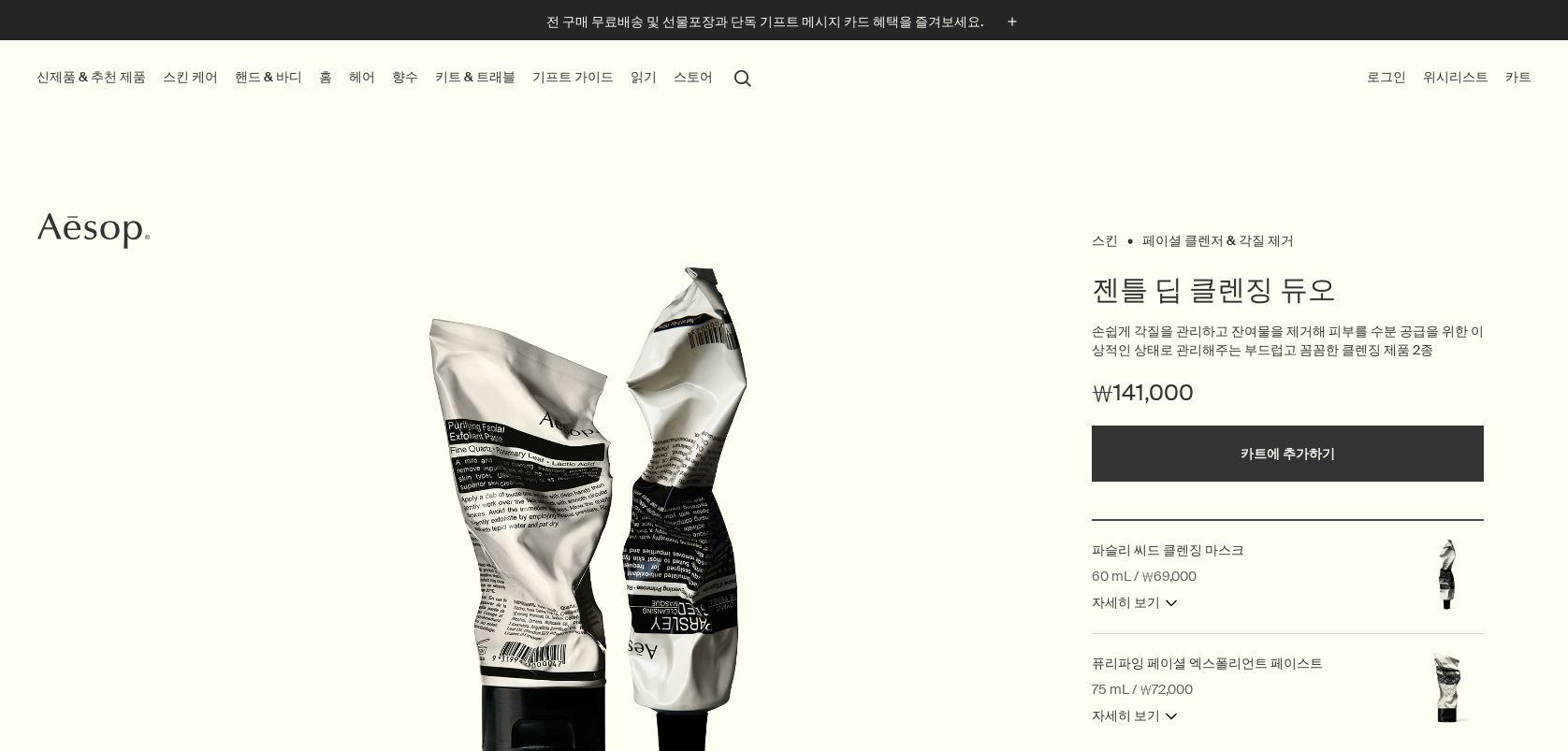 scroll, scrollTop: 0, scrollLeft: 0, axis: both 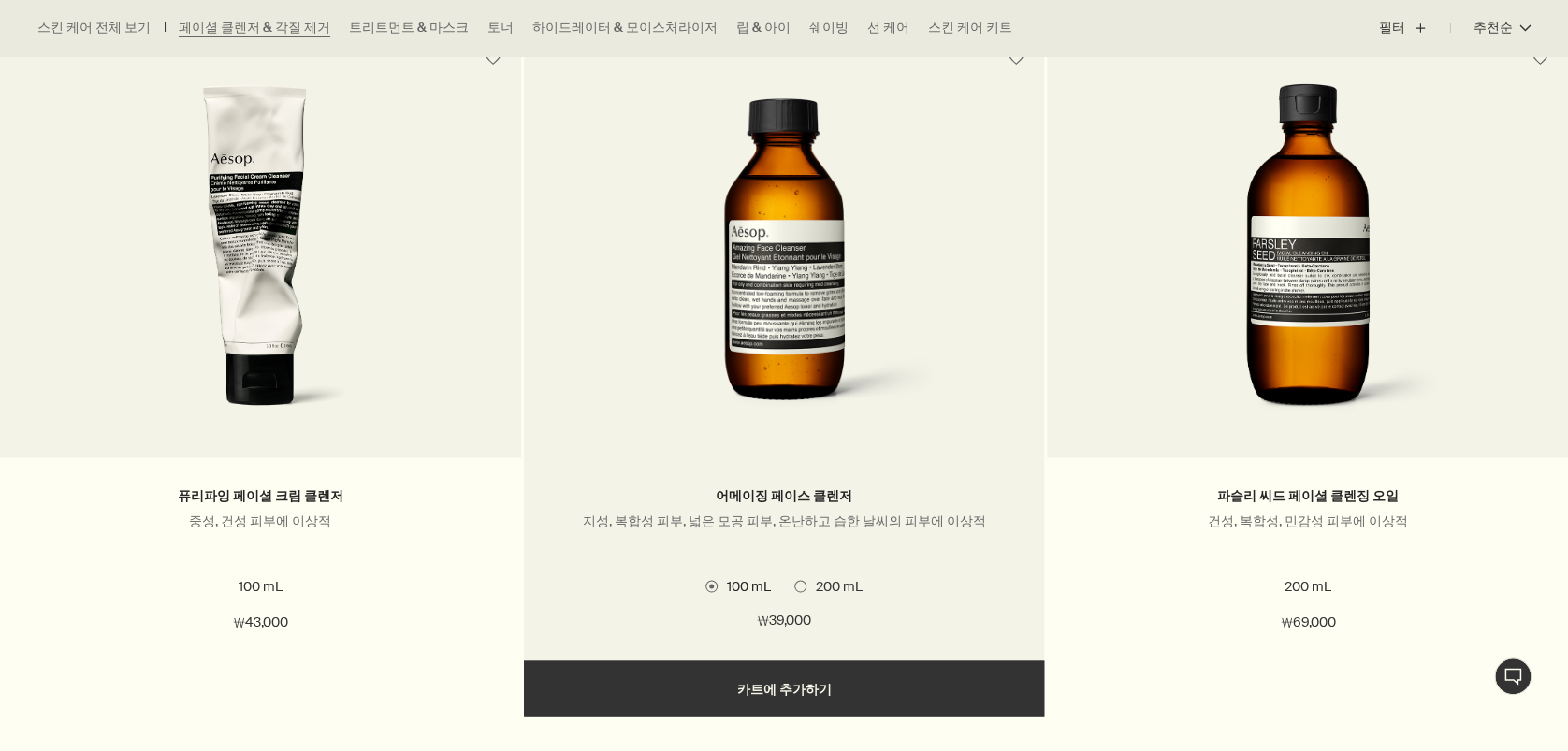 click on "200 mL" at bounding box center (835, 585) 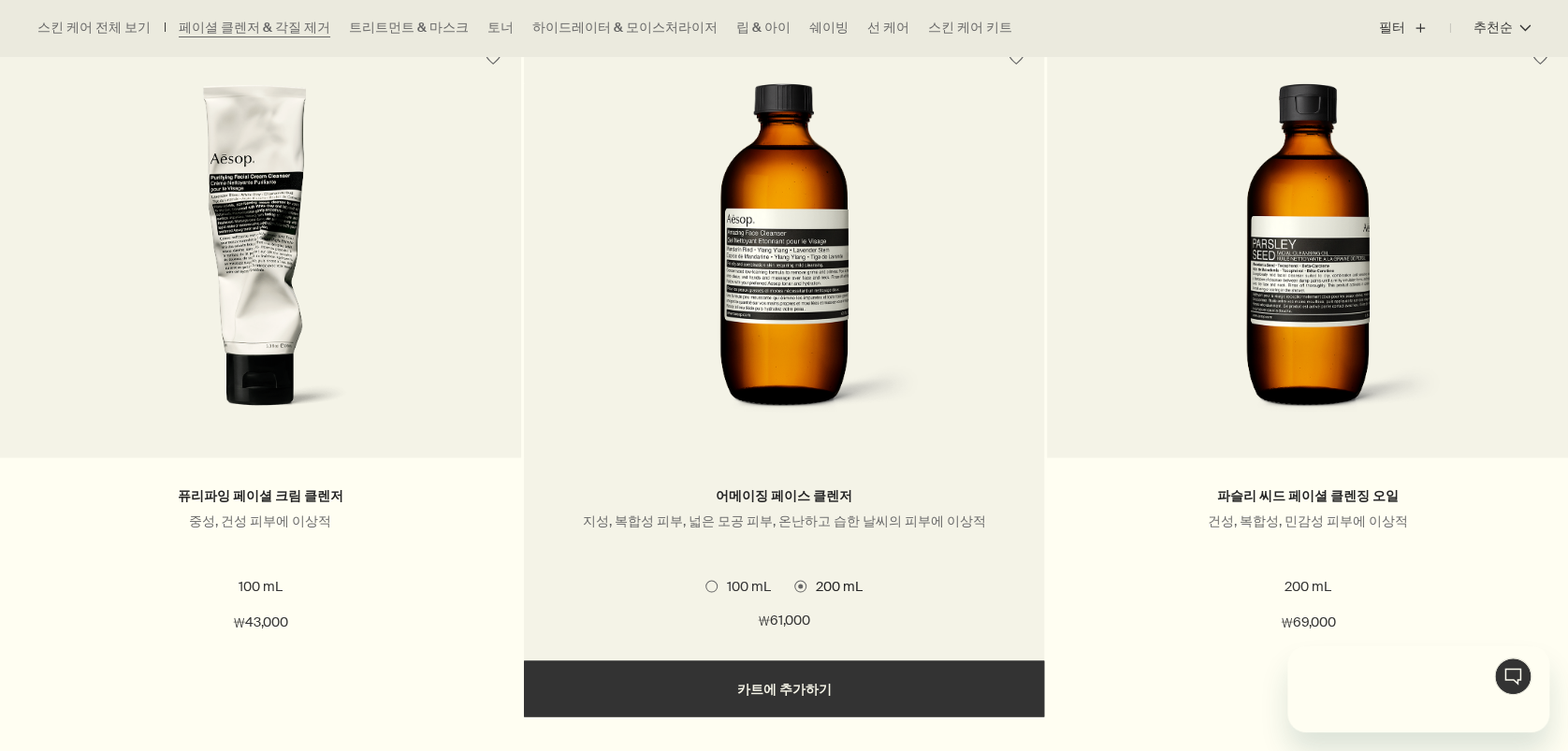 scroll, scrollTop: 0, scrollLeft: 0, axis: both 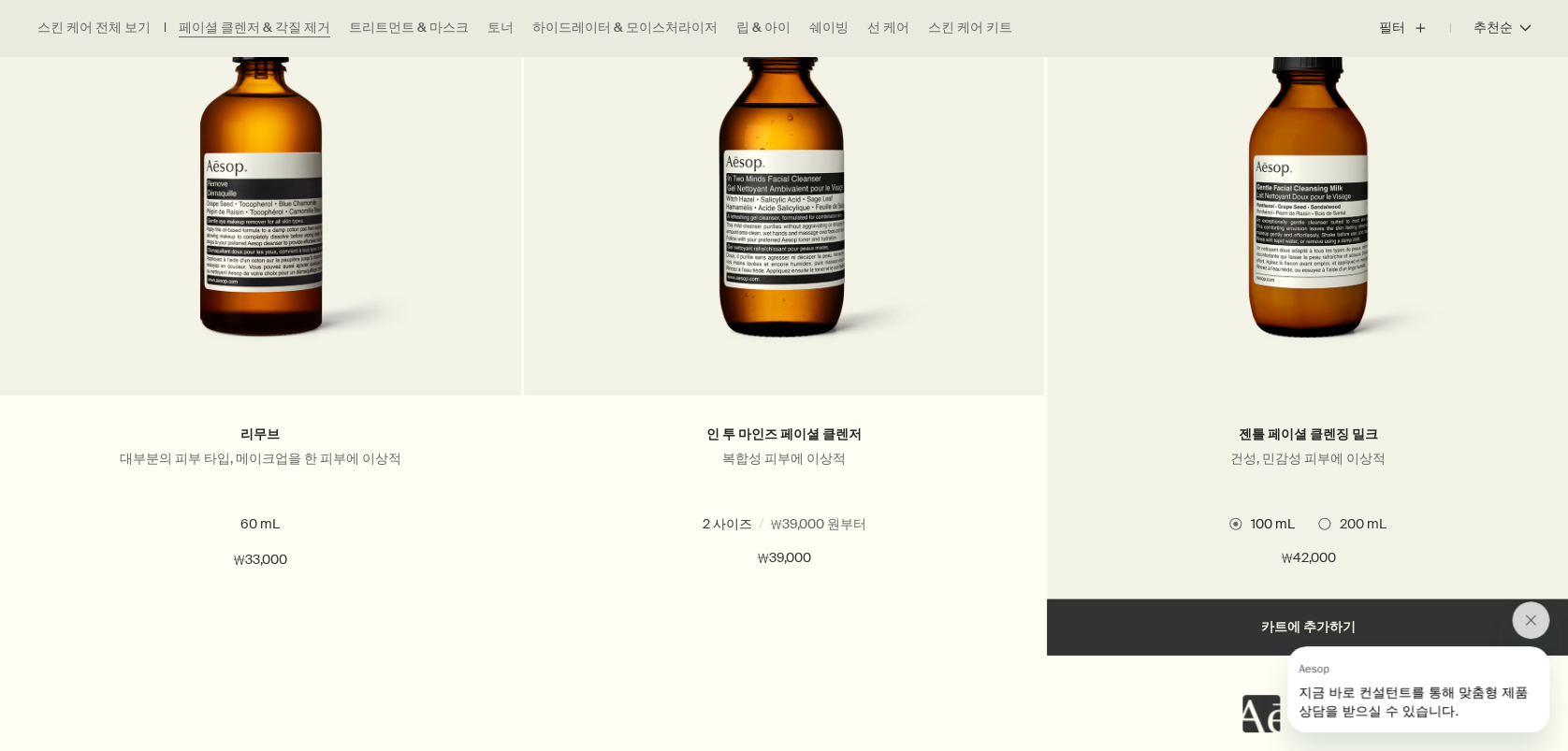 click at bounding box center [1324, 524] 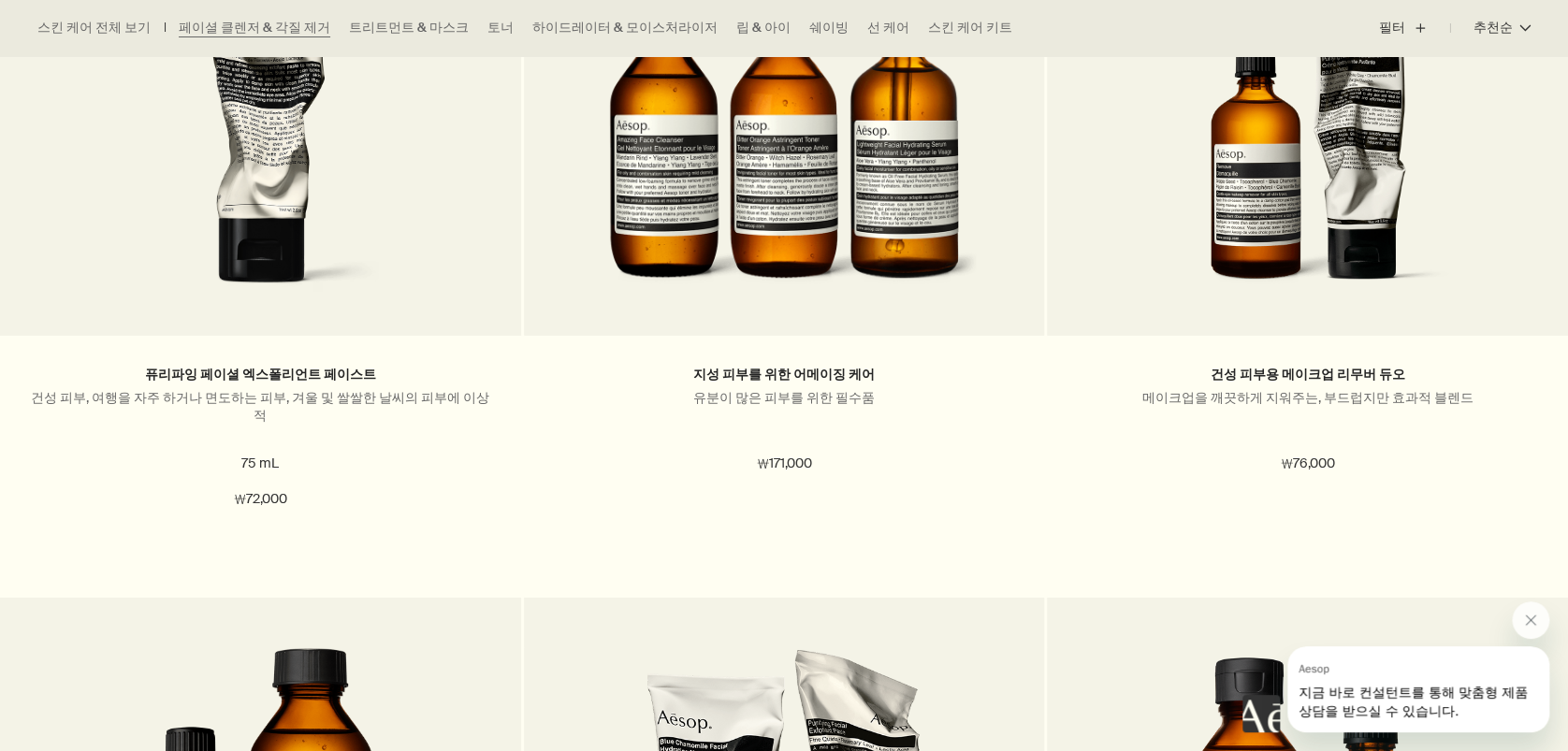 scroll, scrollTop: 2743, scrollLeft: 0, axis: vertical 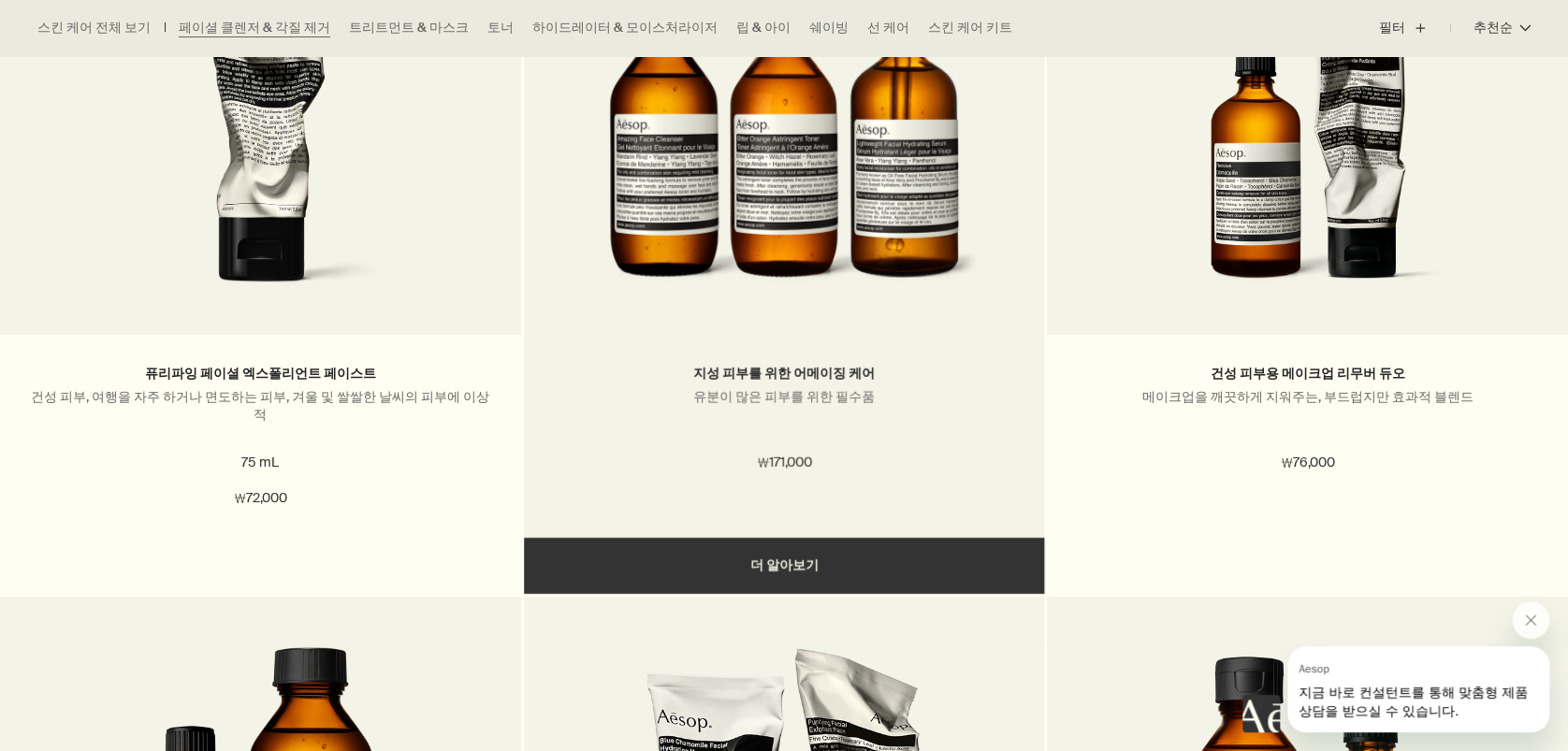 click at bounding box center (784, 134) 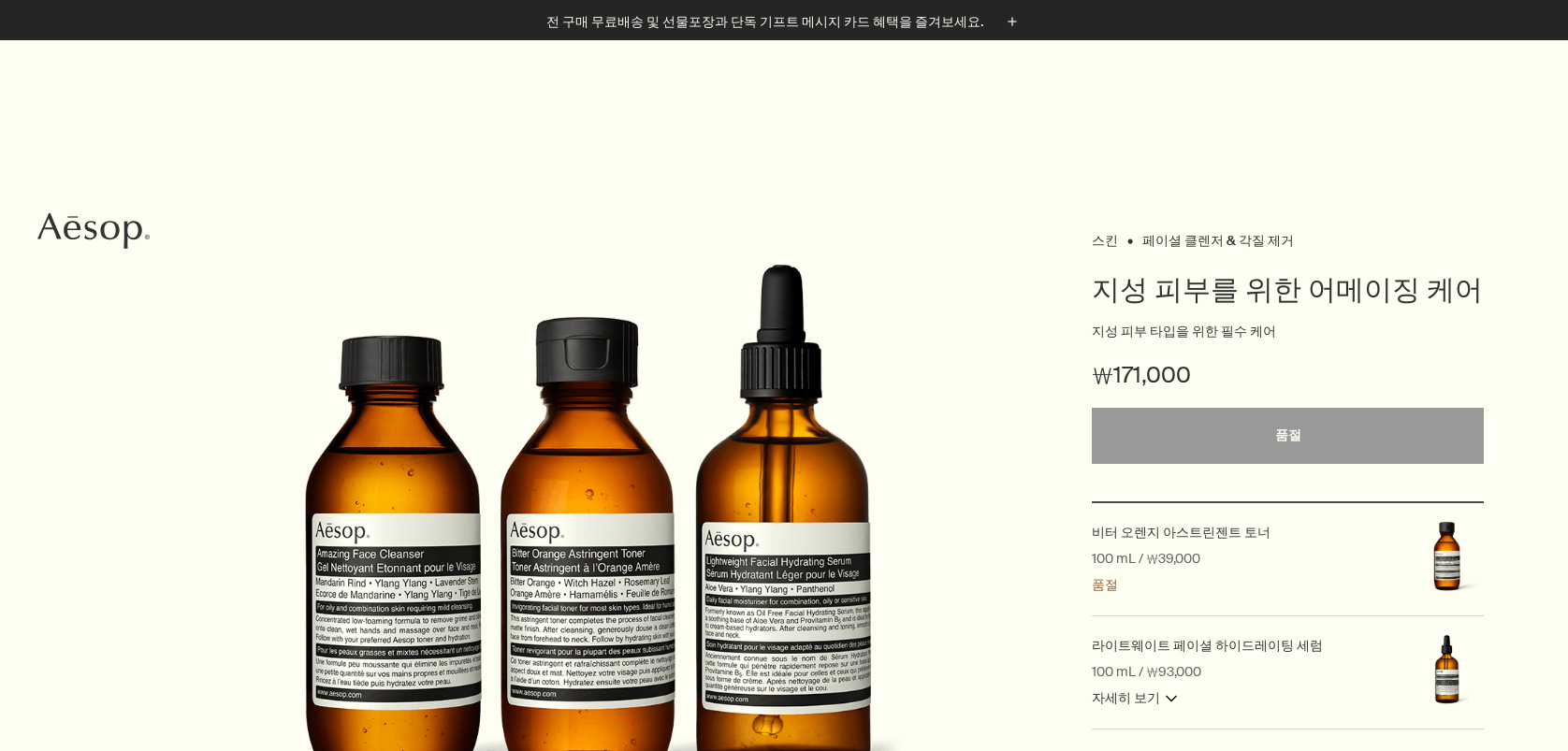 scroll, scrollTop: 249, scrollLeft: 0, axis: vertical 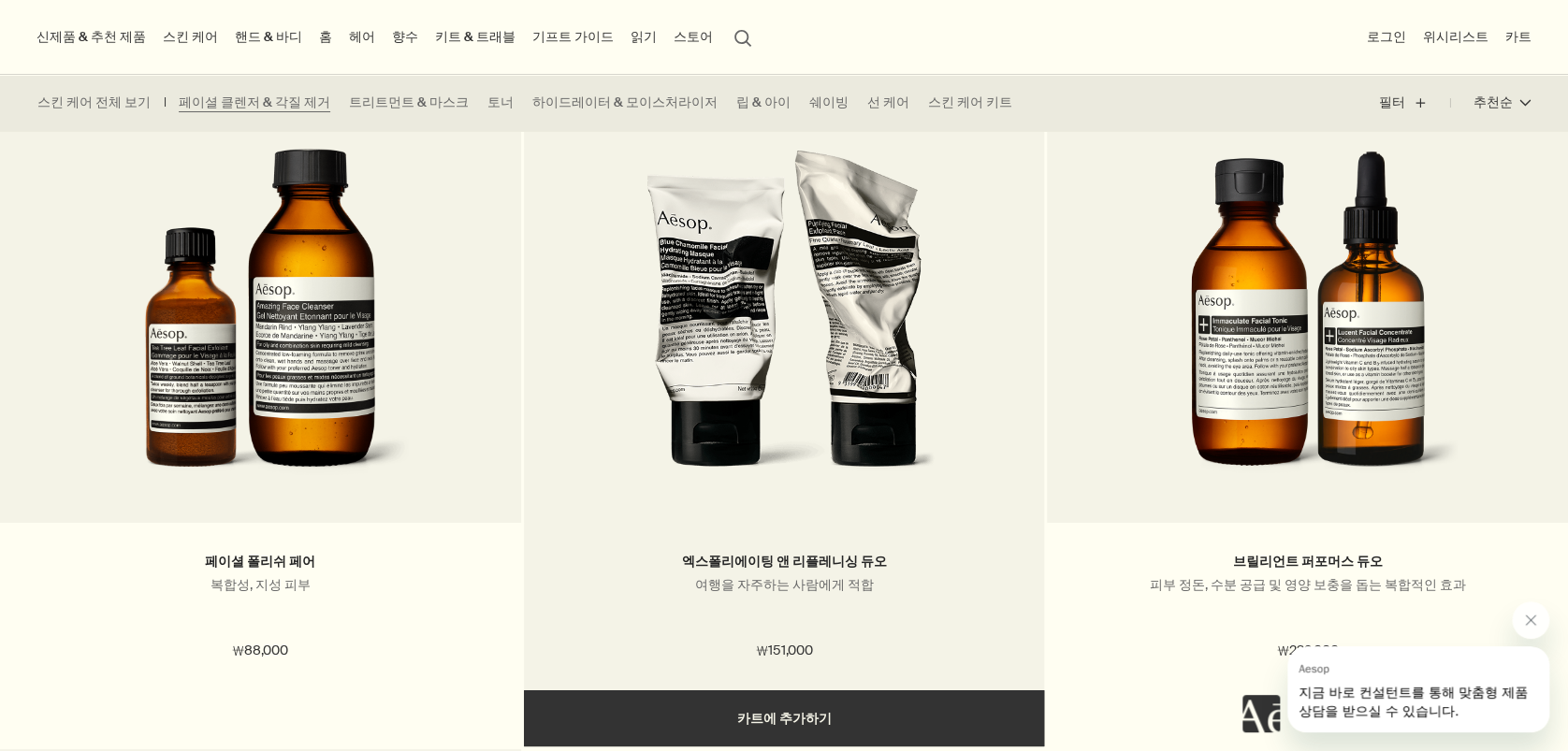 click at bounding box center [784, 322] 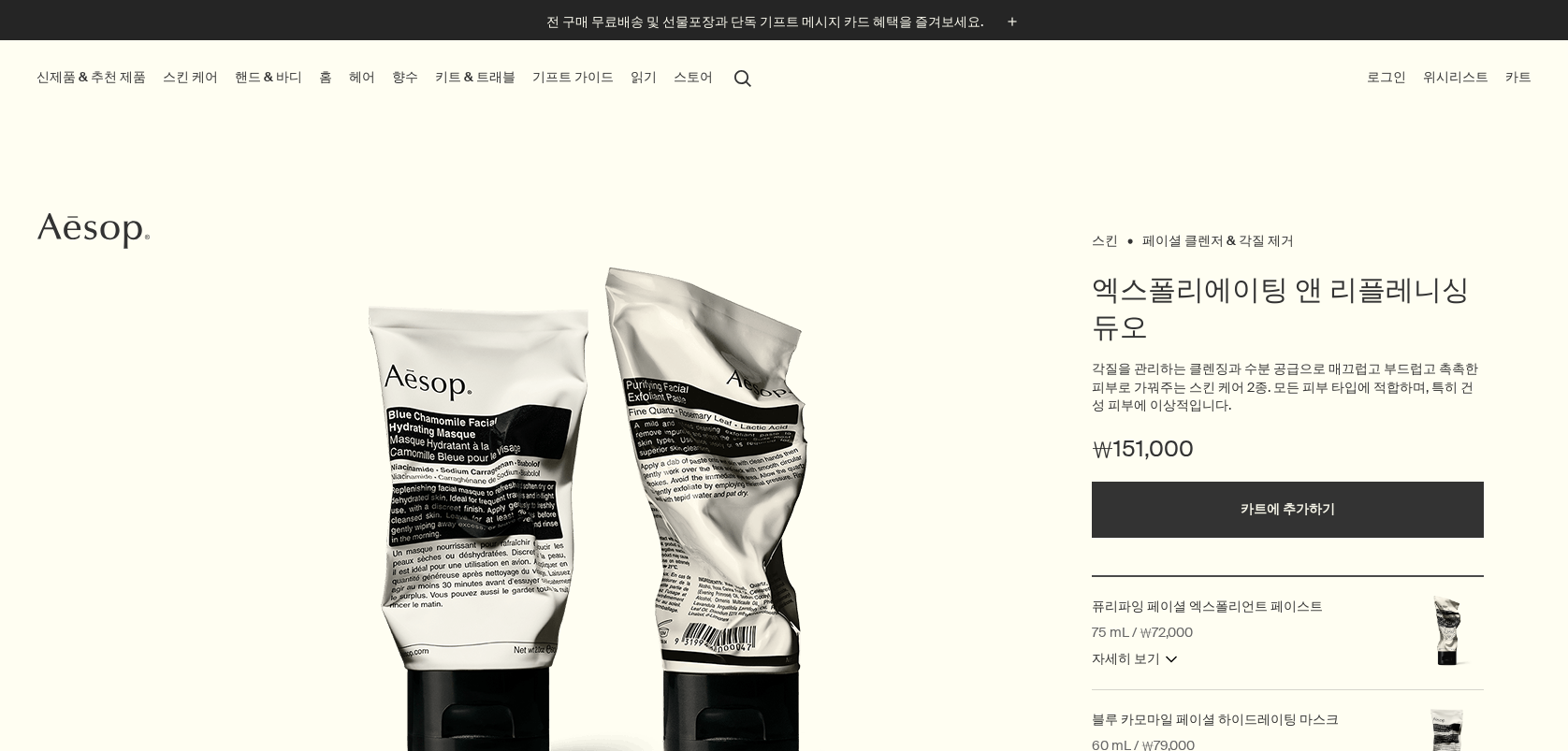scroll, scrollTop: 0, scrollLeft: 0, axis: both 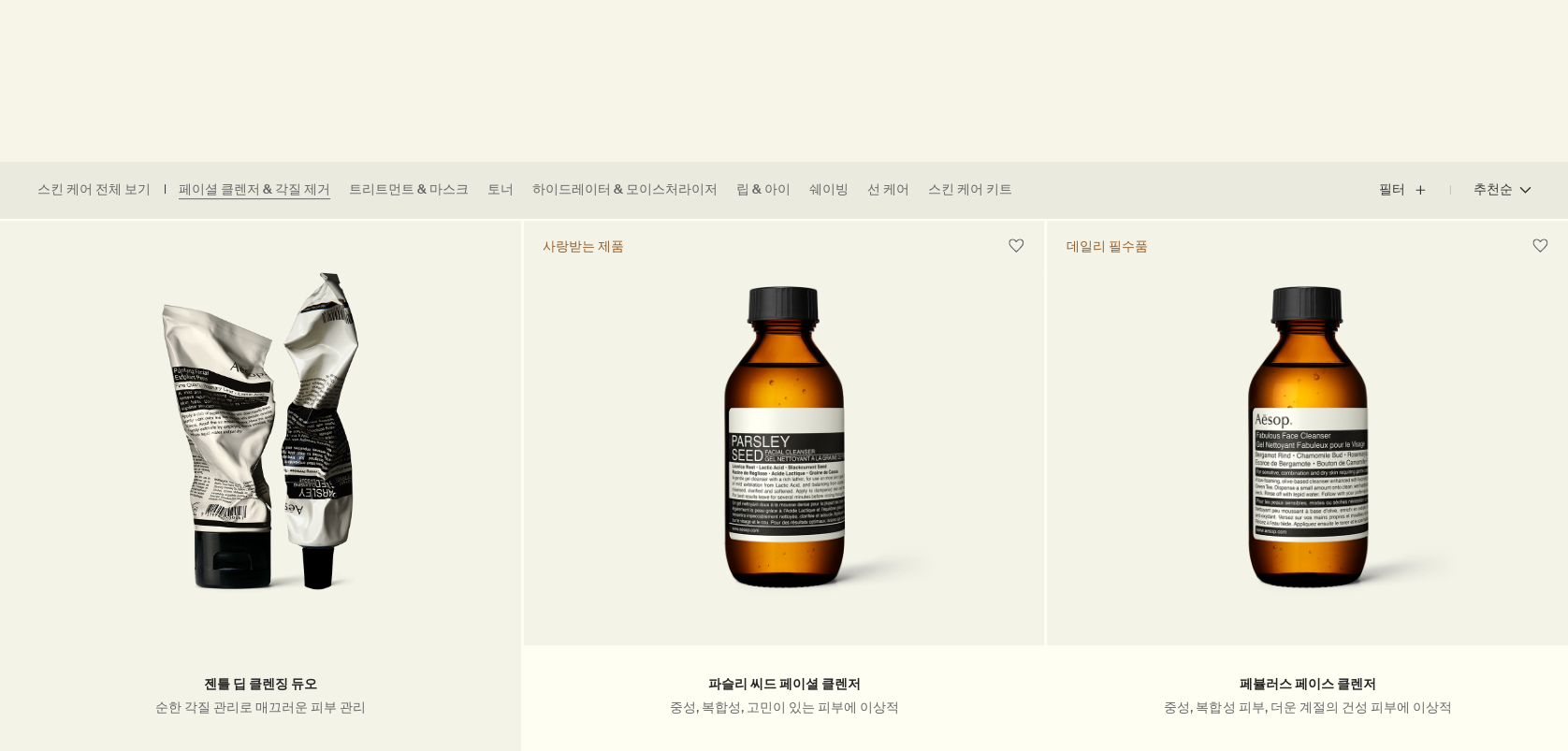 click at bounding box center (260, 444) 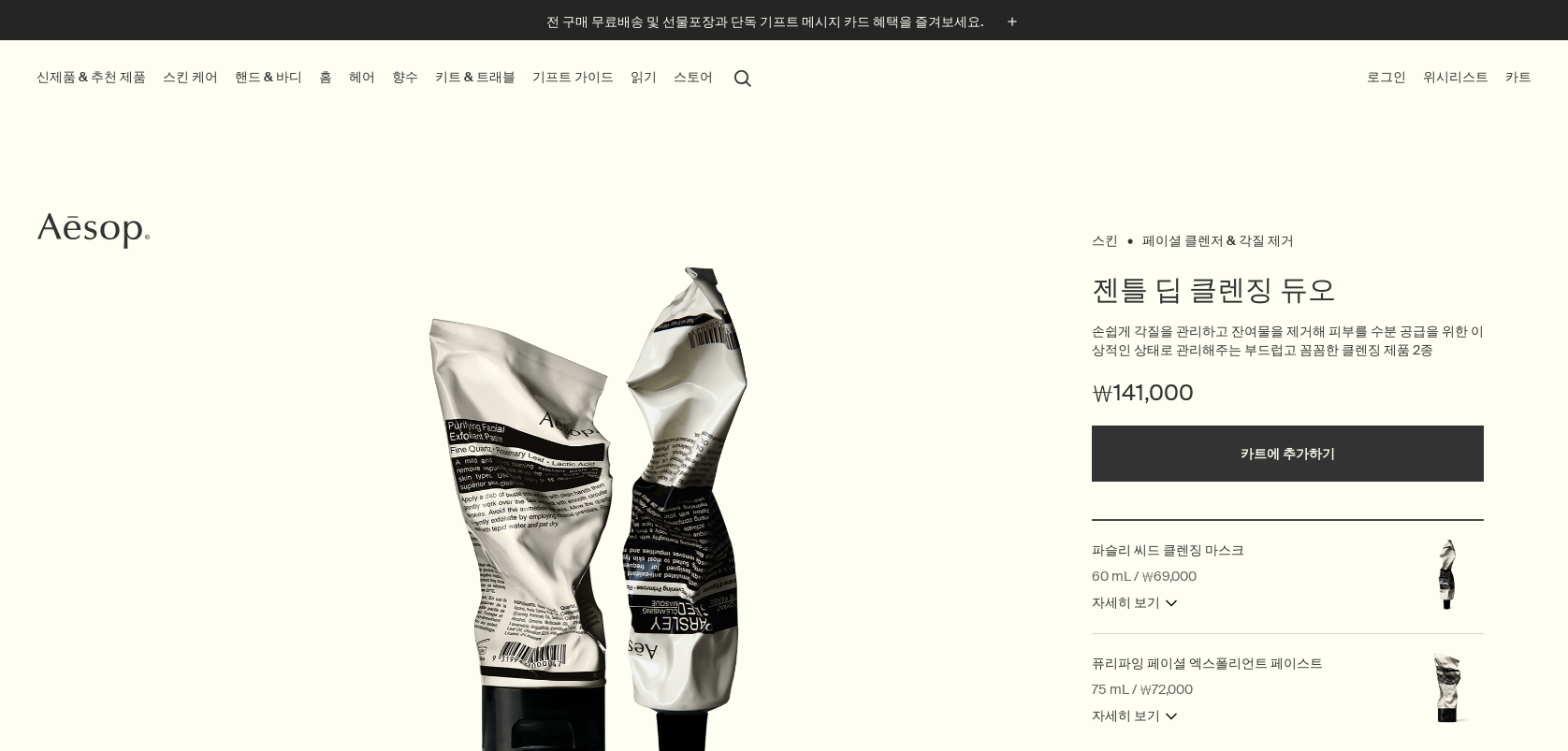 scroll, scrollTop: 0, scrollLeft: 0, axis: both 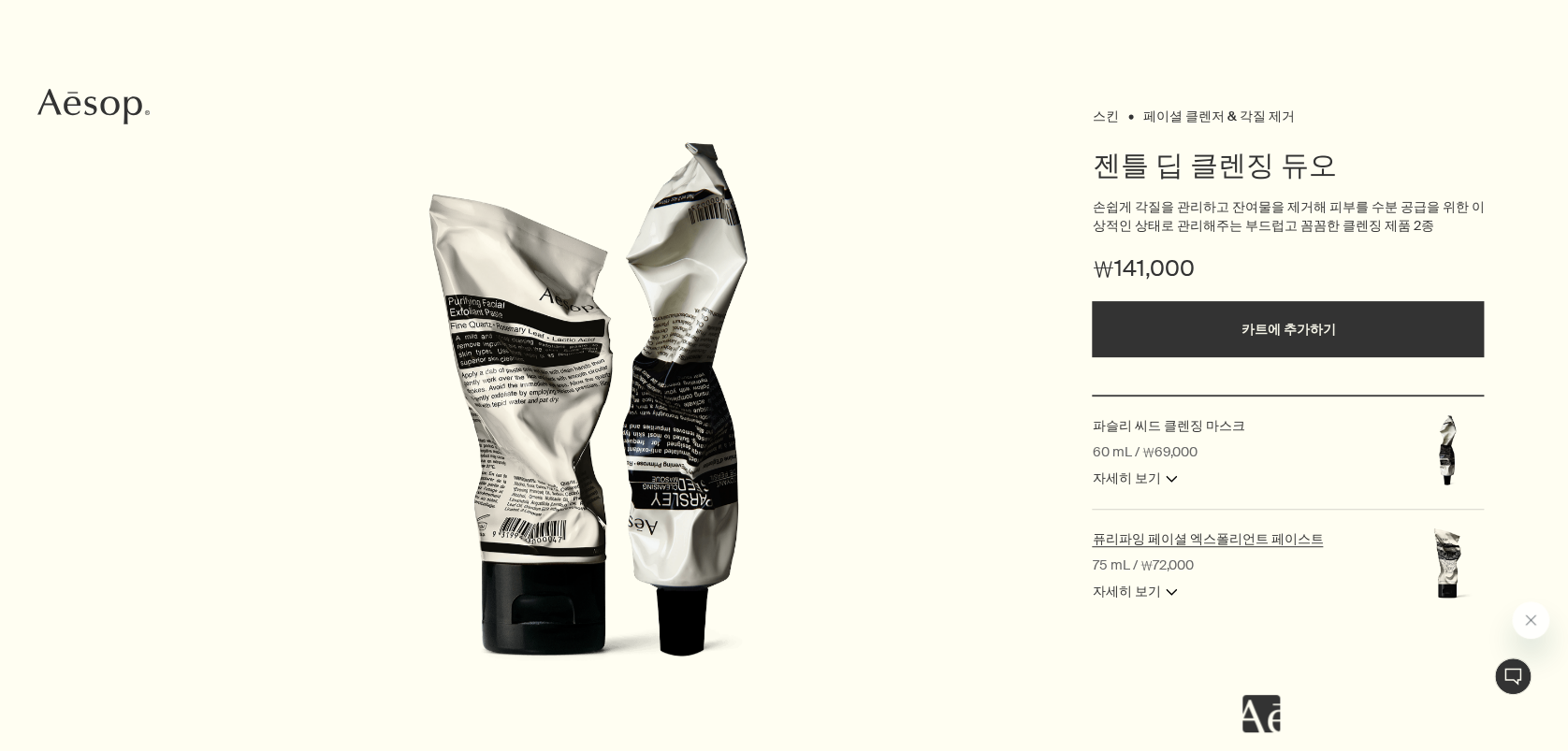 click on "퓨리파잉 페이셜 엑스폴리언트 페이스트" at bounding box center [1207, 539] 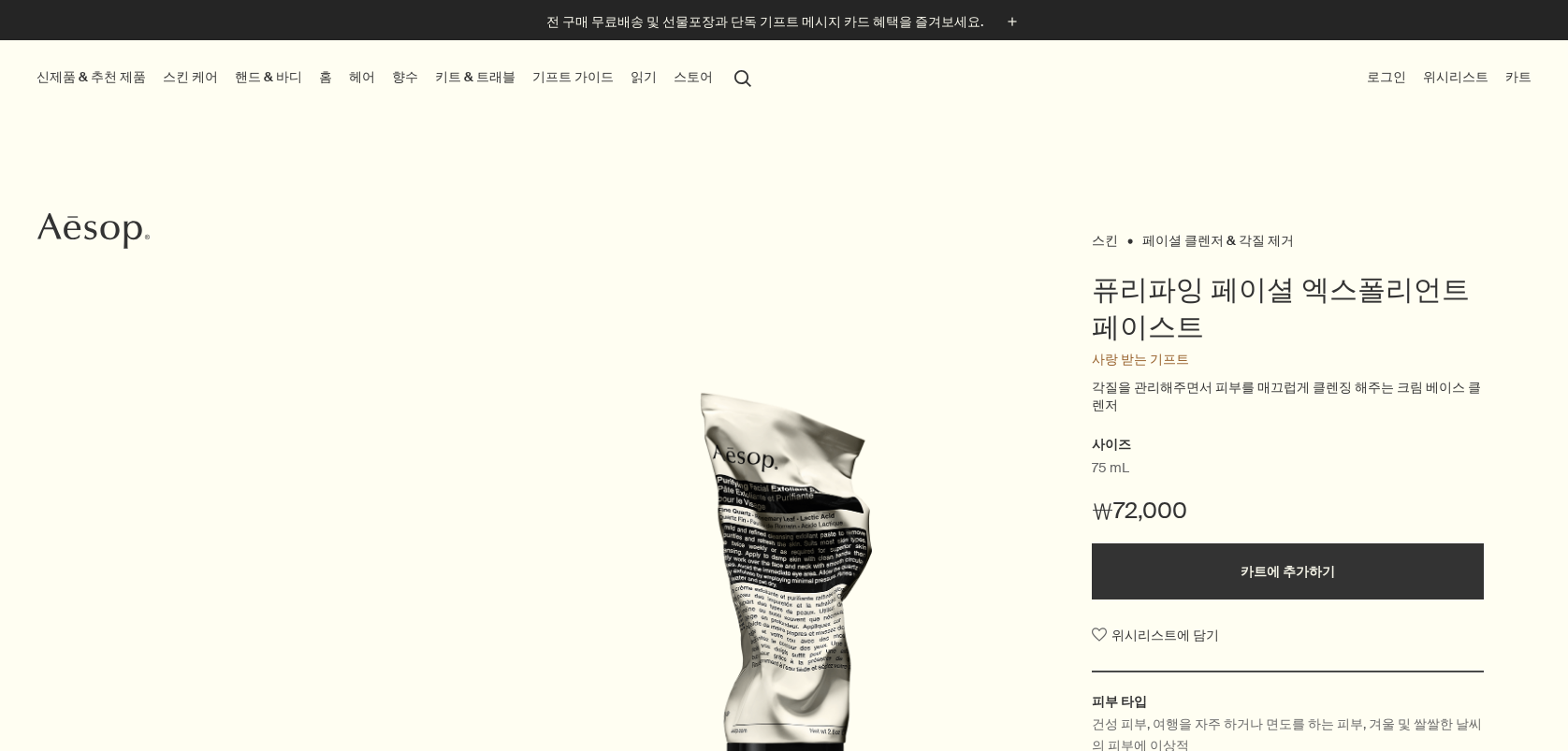 scroll, scrollTop: 0, scrollLeft: 0, axis: both 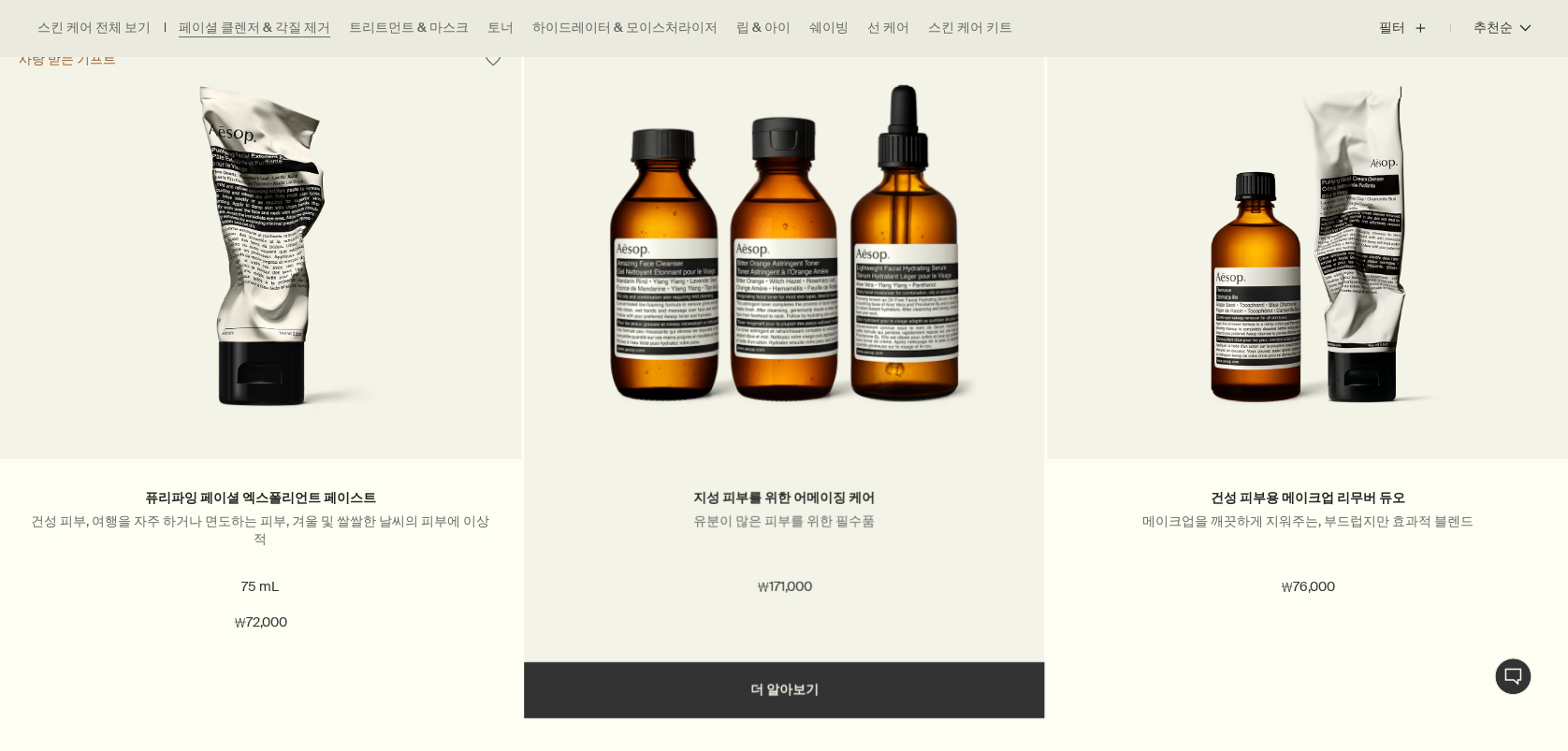 click at bounding box center (784, 258) 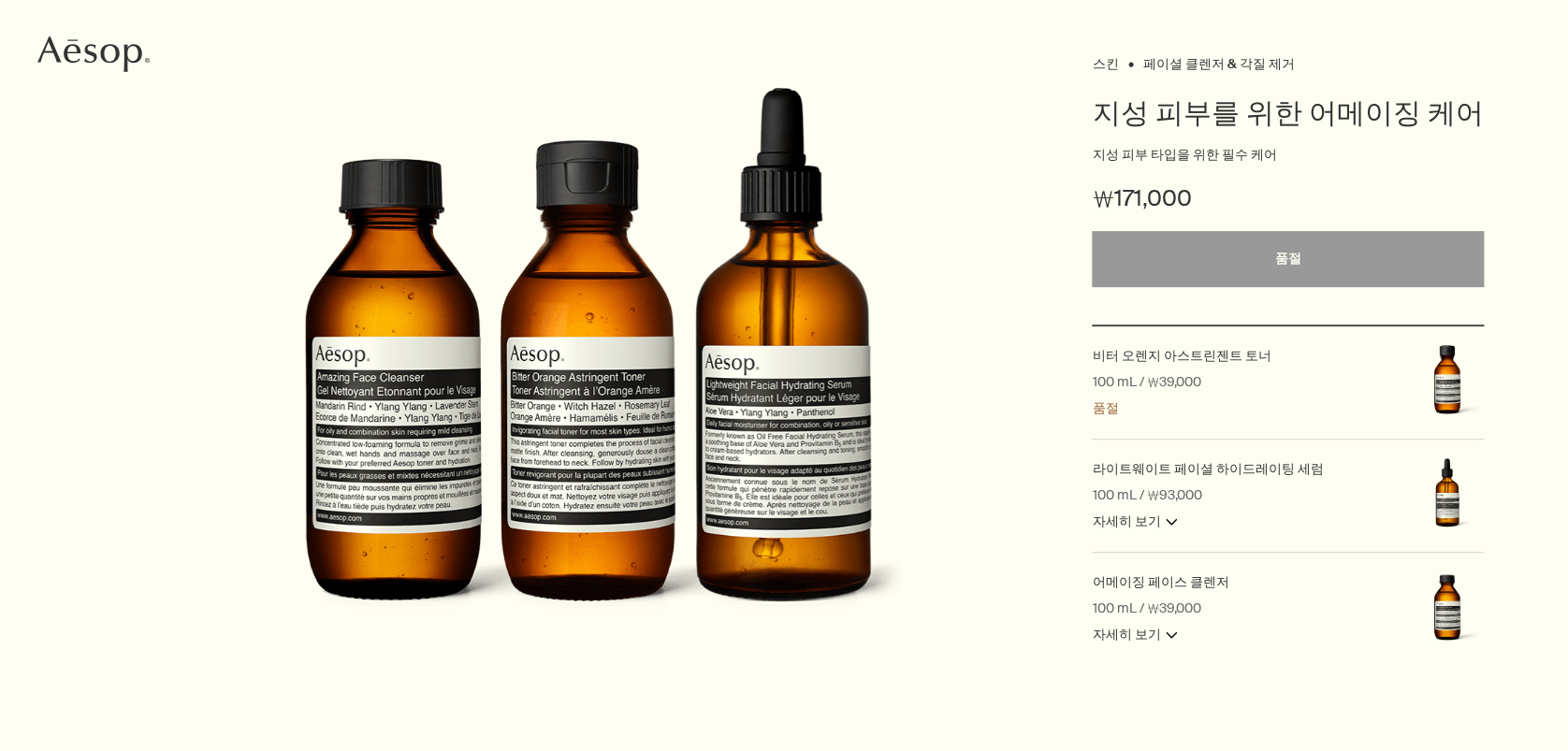 scroll, scrollTop: 0, scrollLeft: 0, axis: both 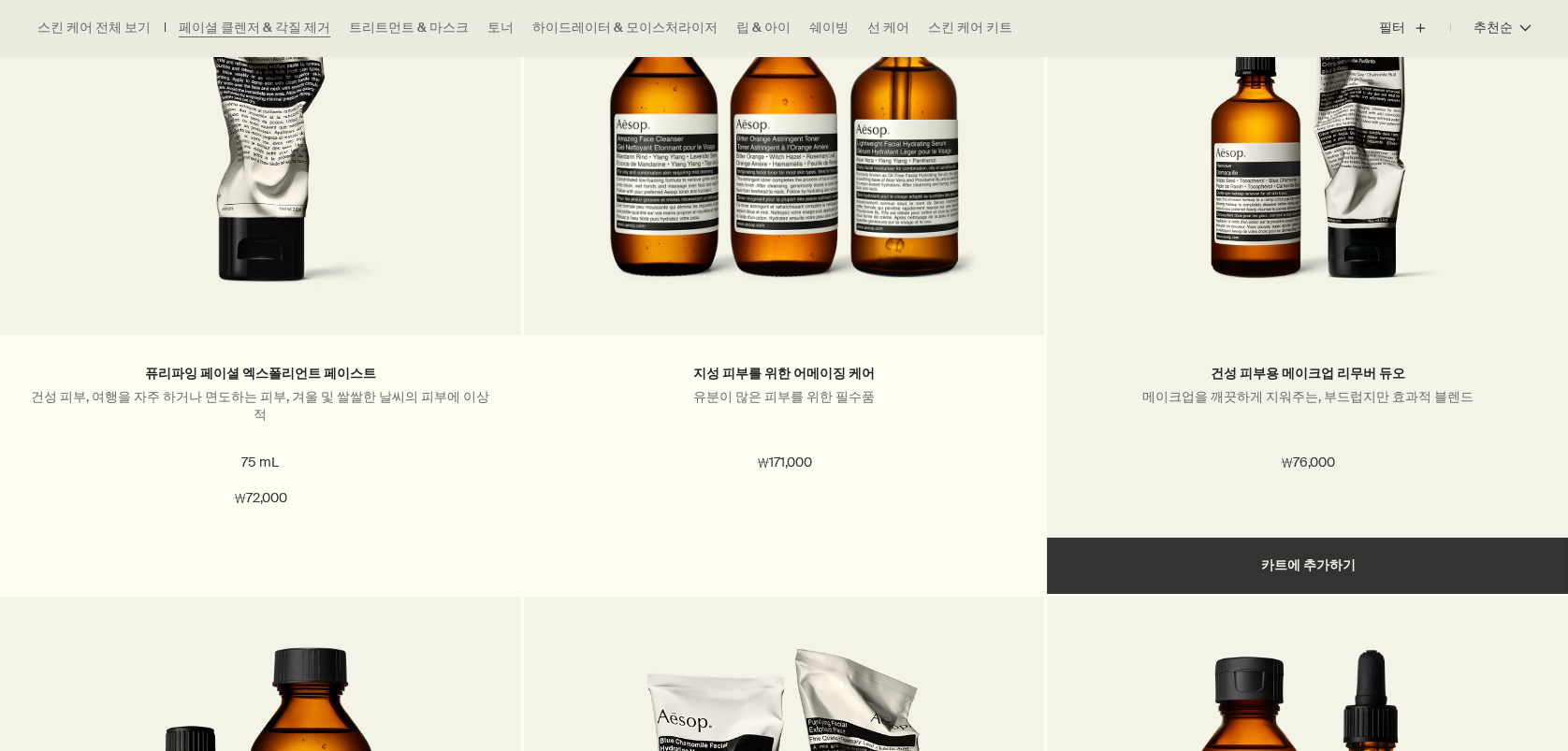 click at bounding box center [1308, 134] 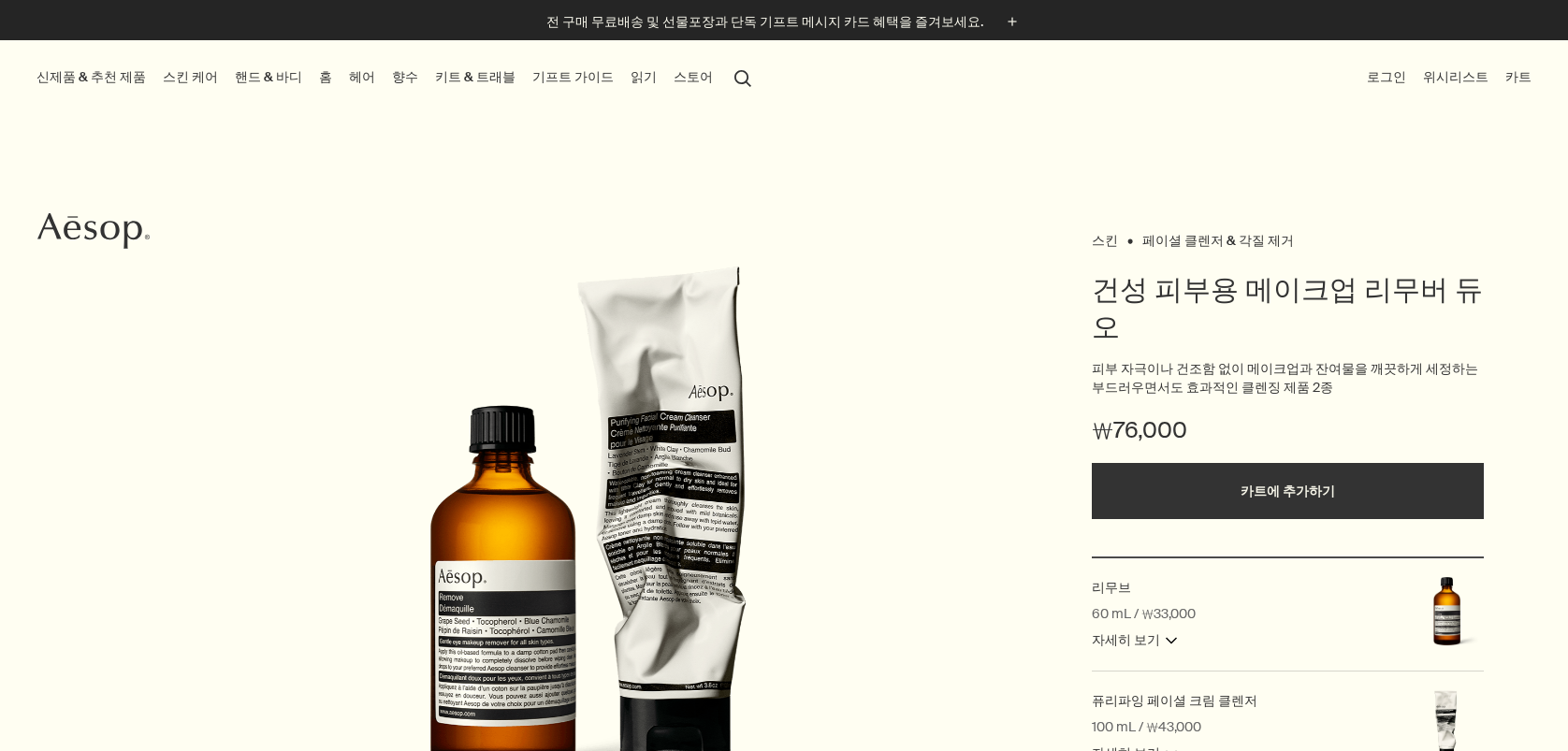 scroll, scrollTop: 0, scrollLeft: 0, axis: both 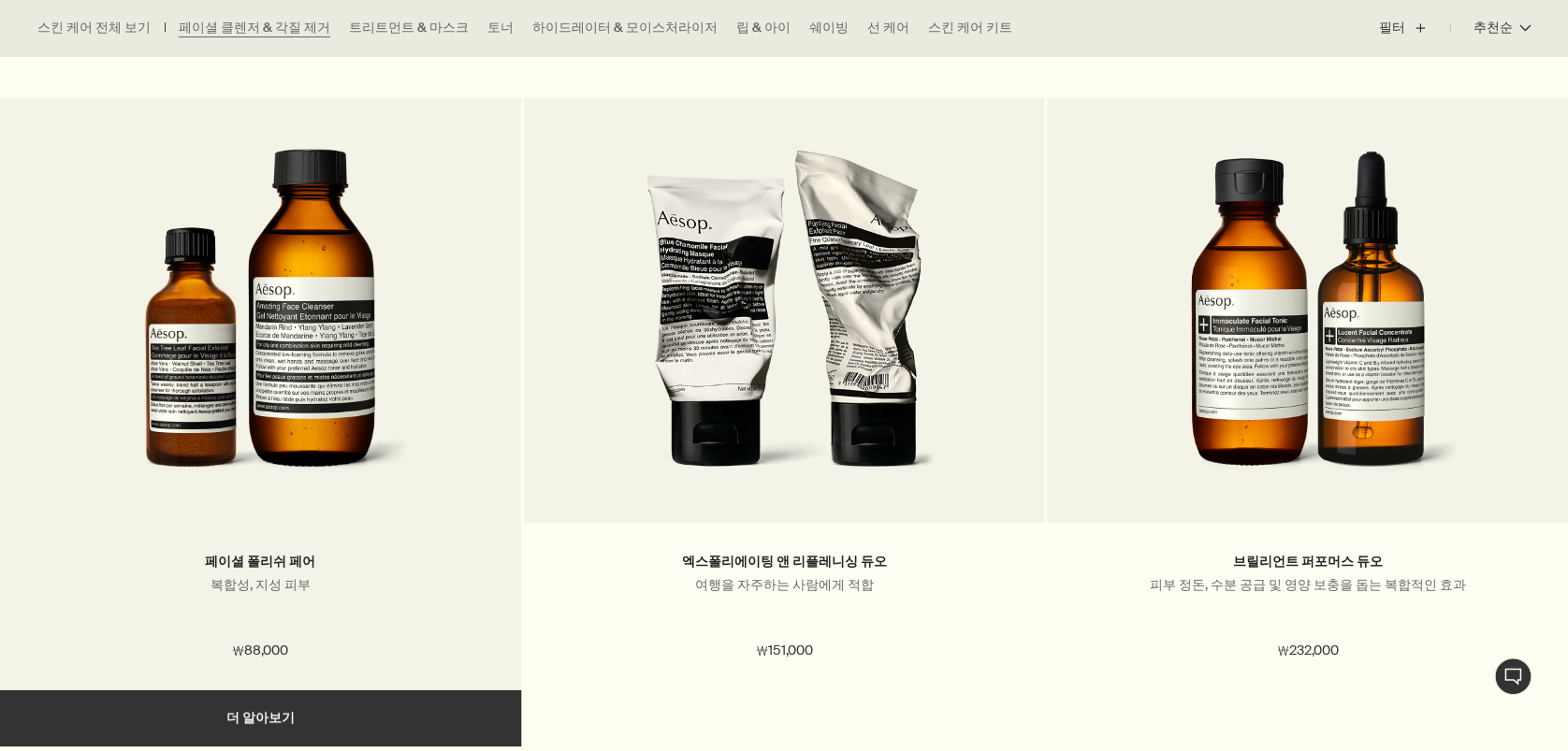 click at bounding box center (260, 322) 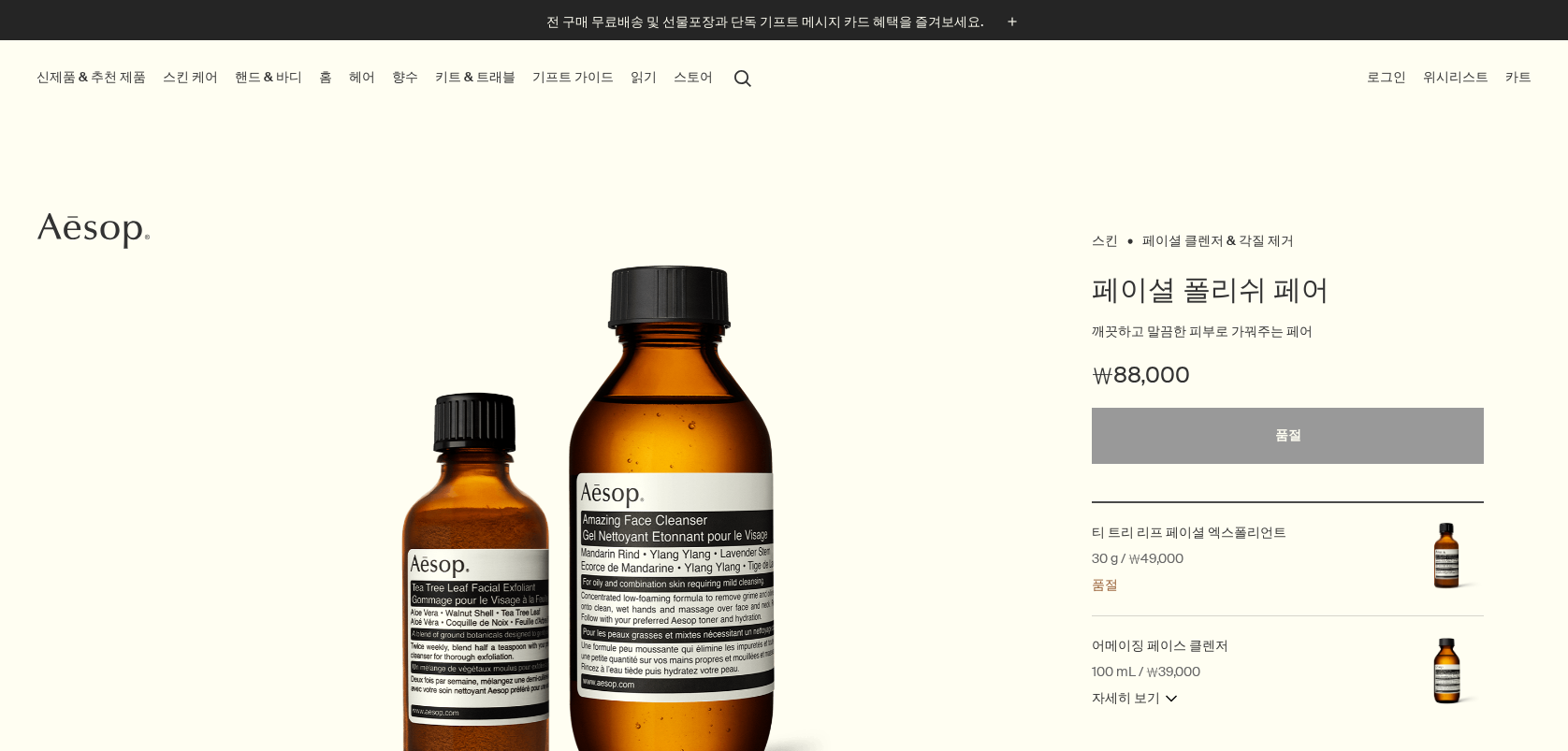 scroll, scrollTop: 0, scrollLeft: 0, axis: both 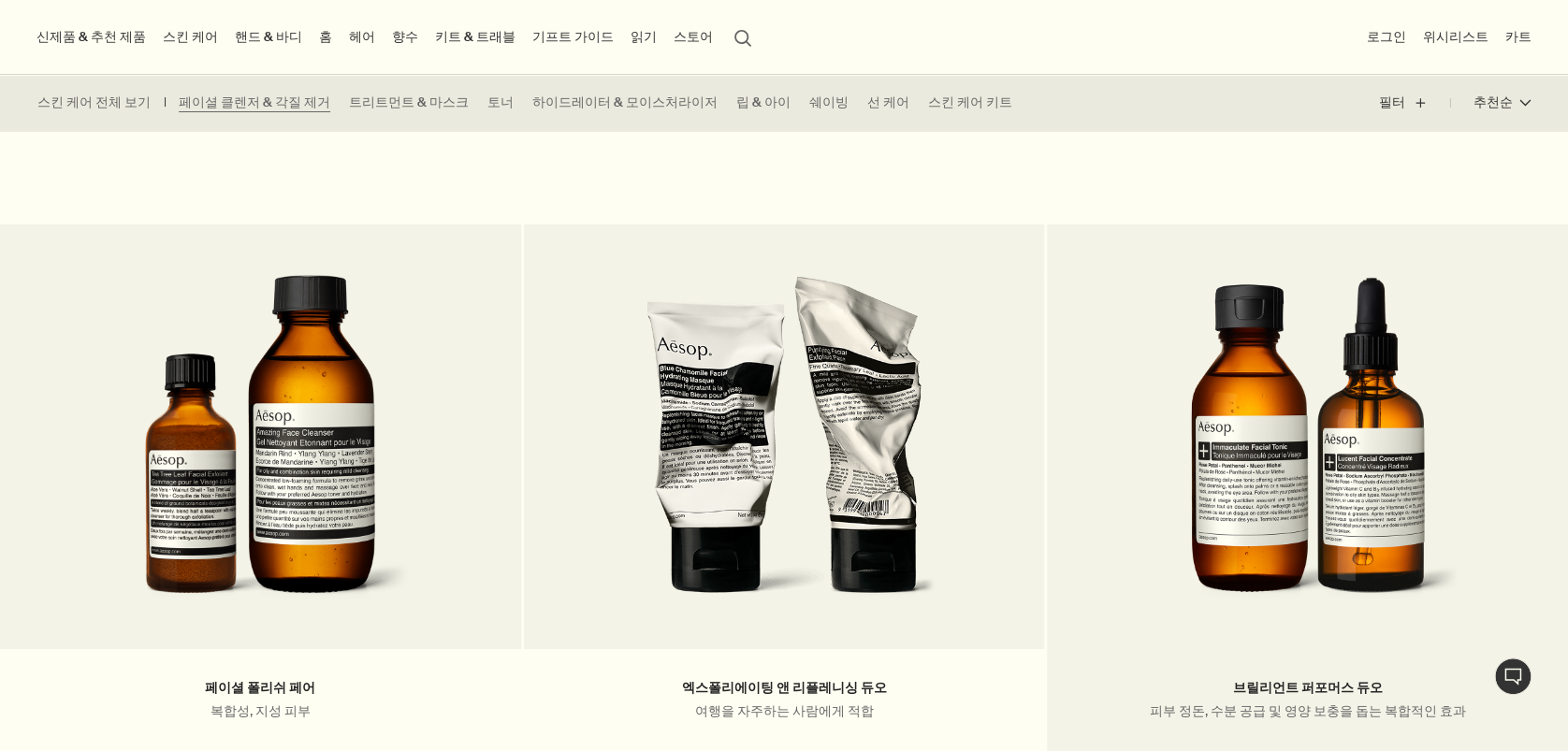 click at bounding box center [1308, 448] 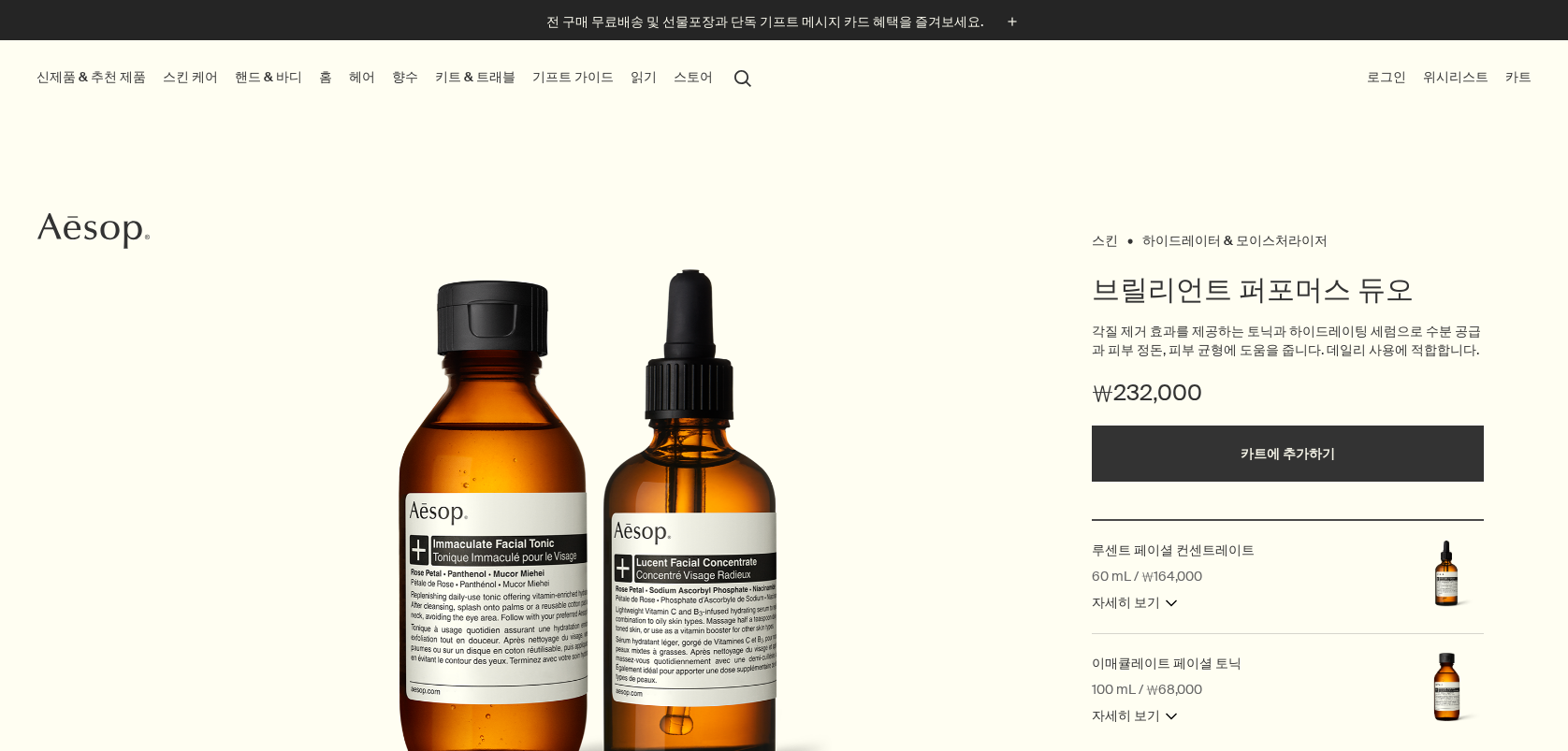 scroll, scrollTop: 0, scrollLeft: 0, axis: both 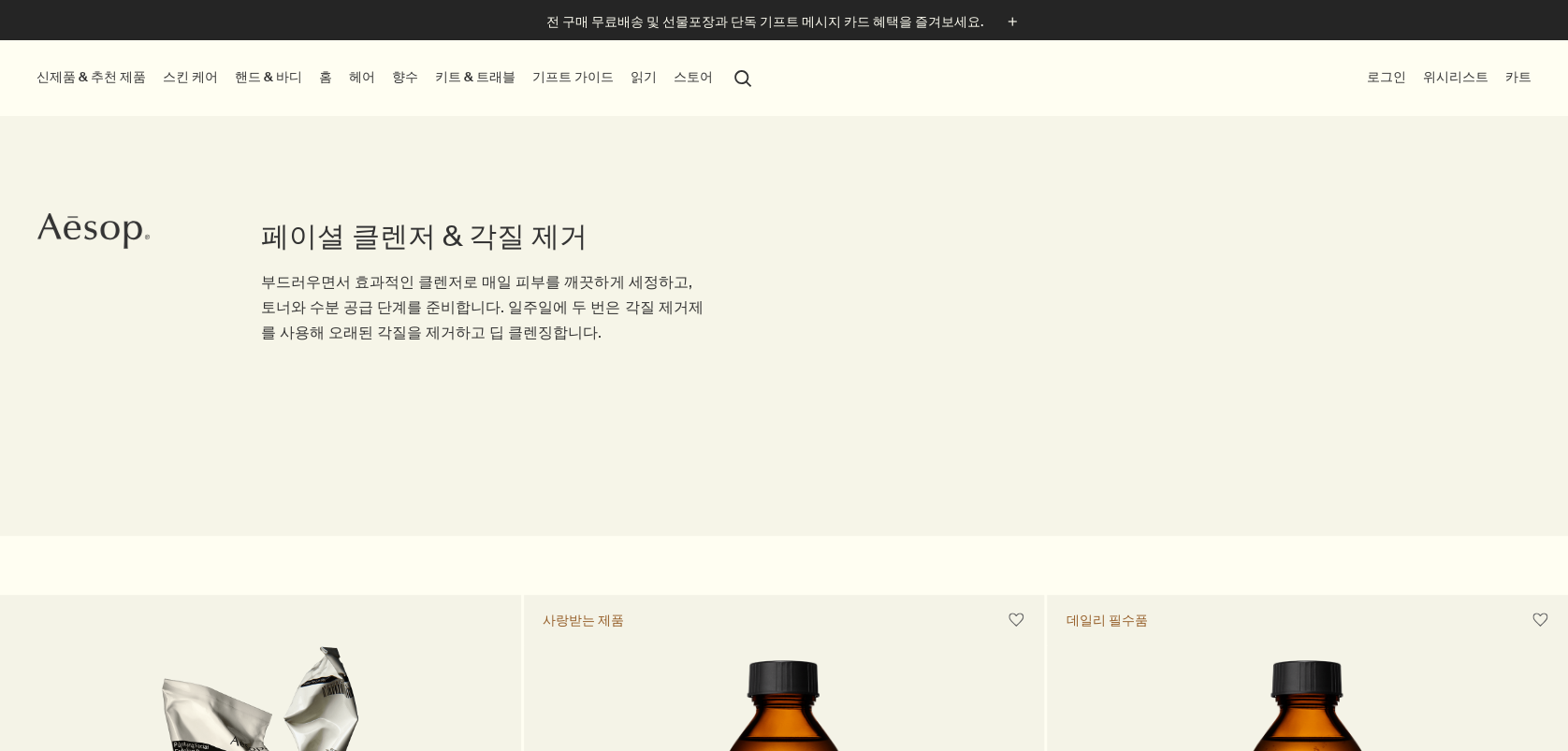 click on "스킨 케어" at bounding box center [190, 77] 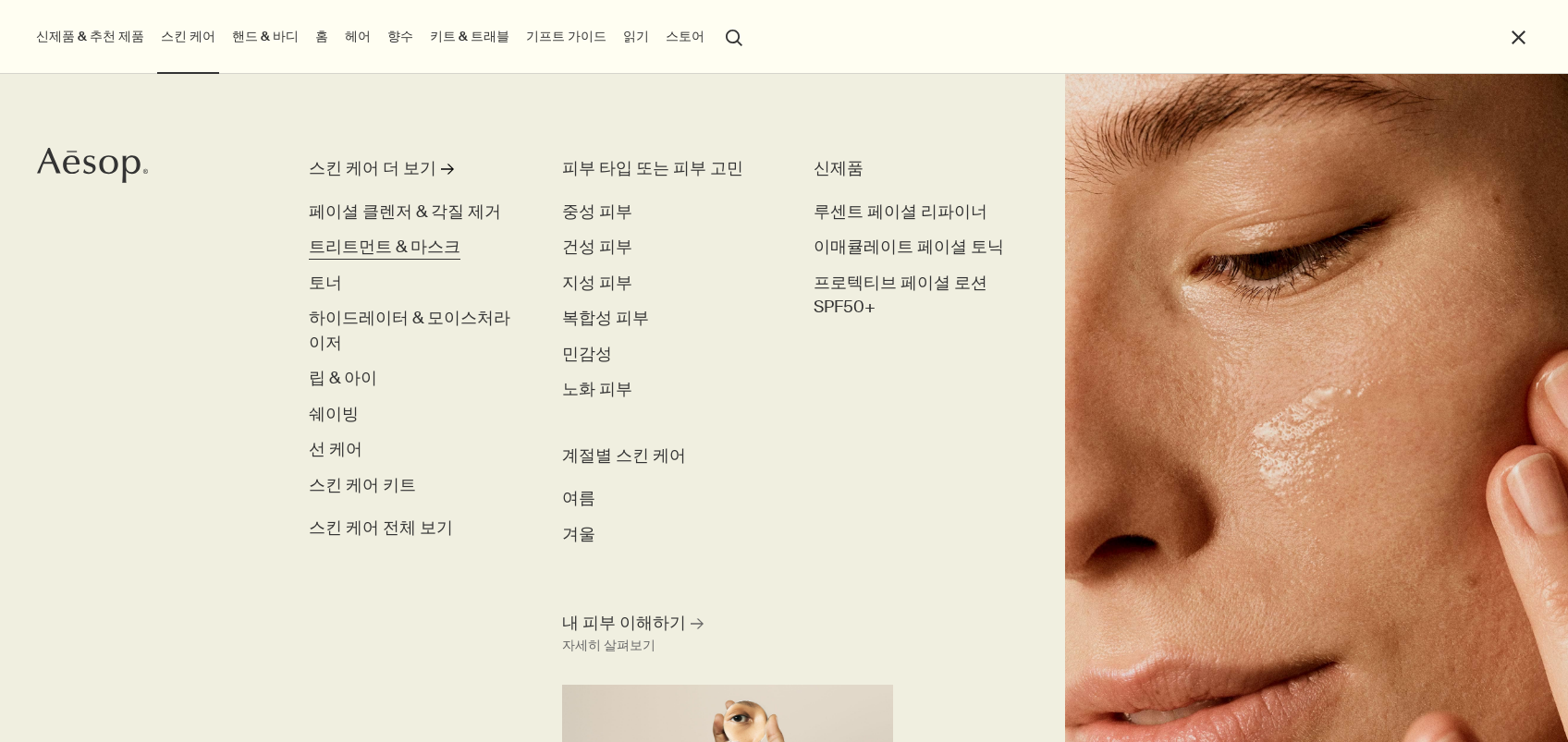 click on "트리트먼트 & 마스크" at bounding box center [385, 247] 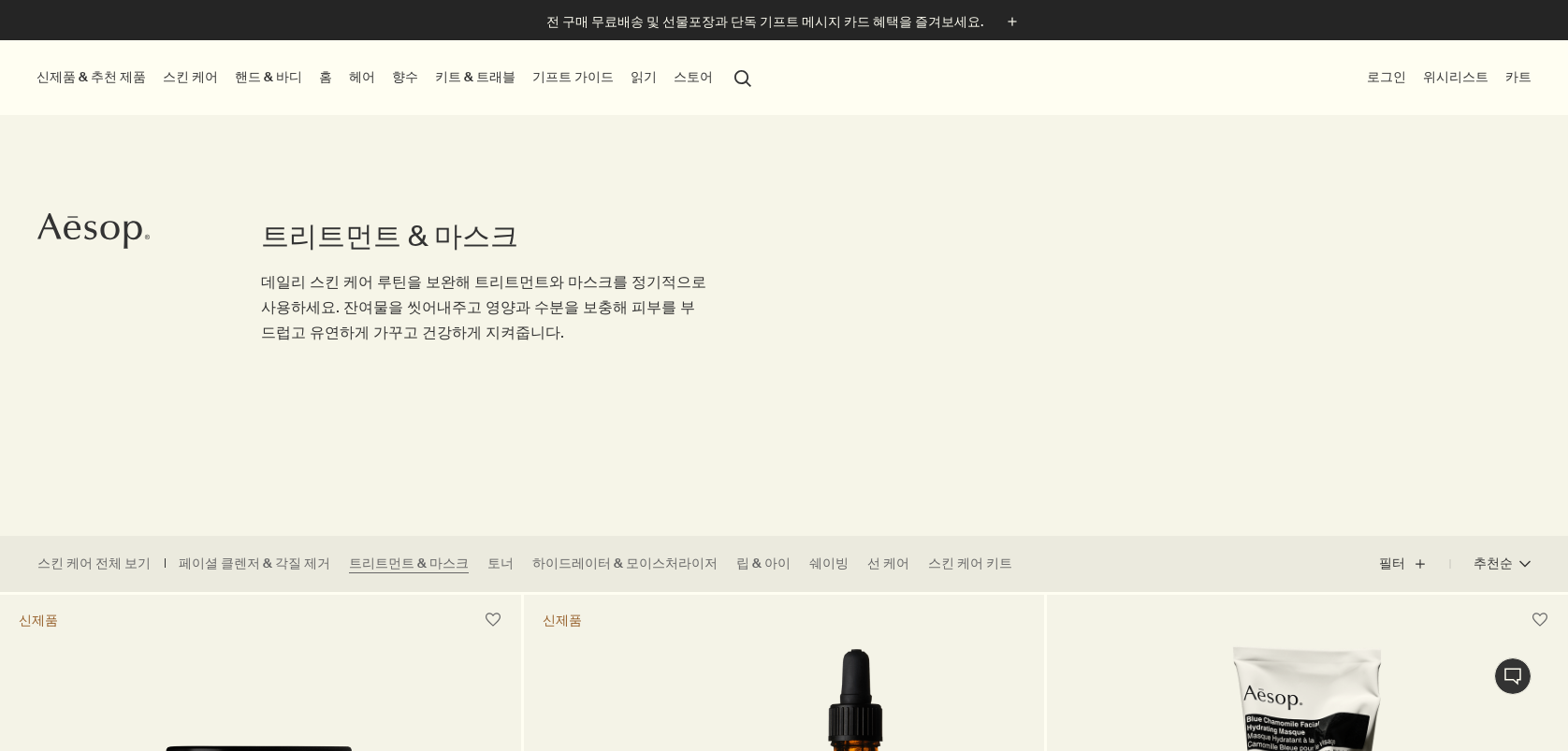 scroll, scrollTop: 0, scrollLeft: 0, axis: both 